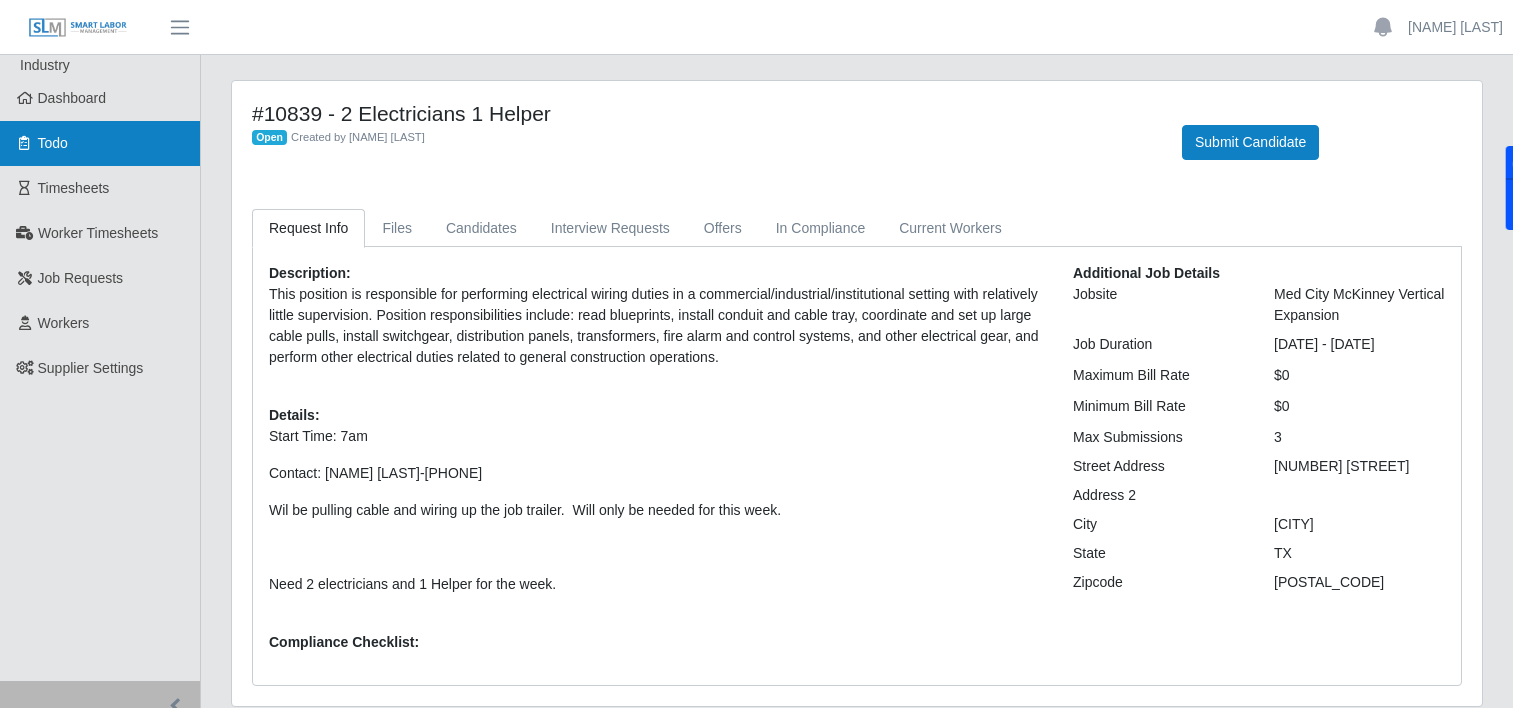 scroll, scrollTop: 0, scrollLeft: 0, axis: both 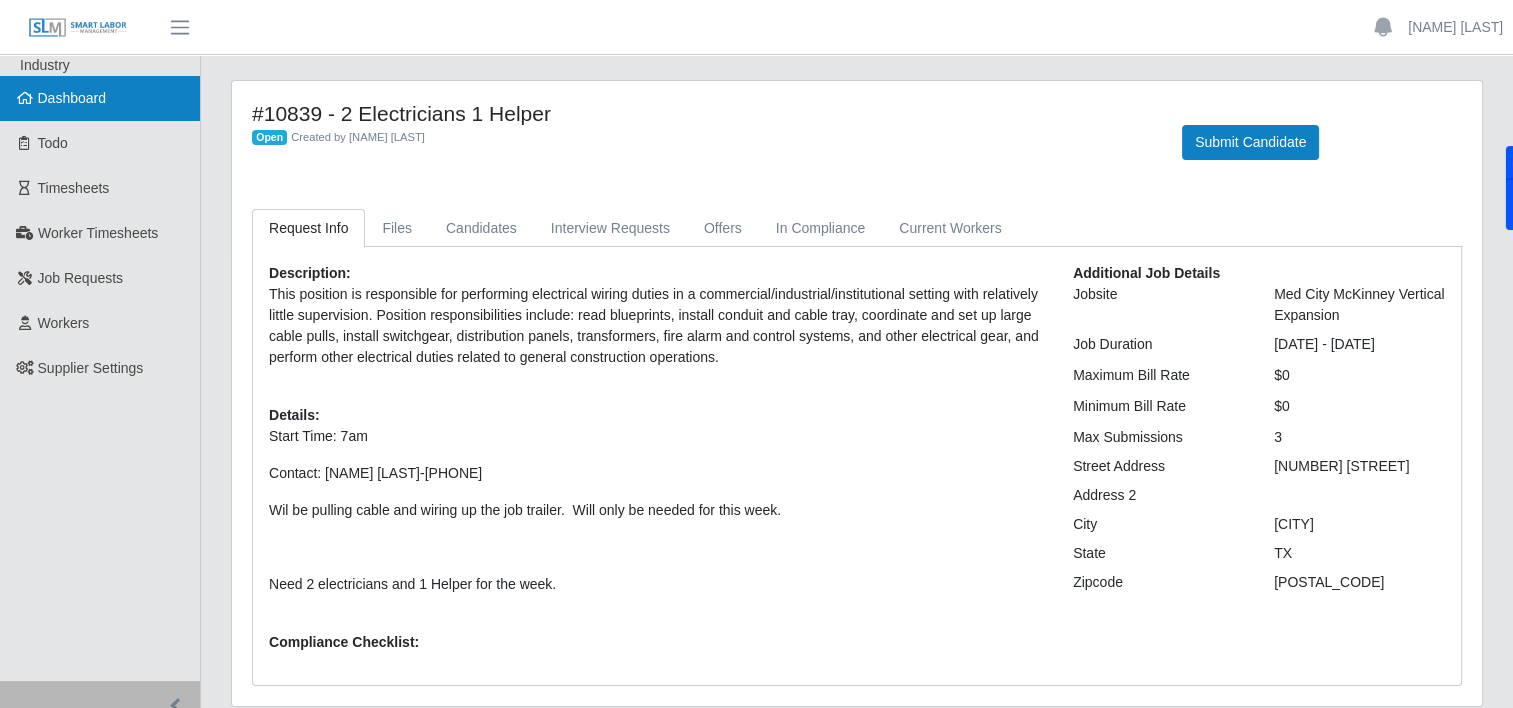 click on "Dashboard" at bounding box center (100, 98) 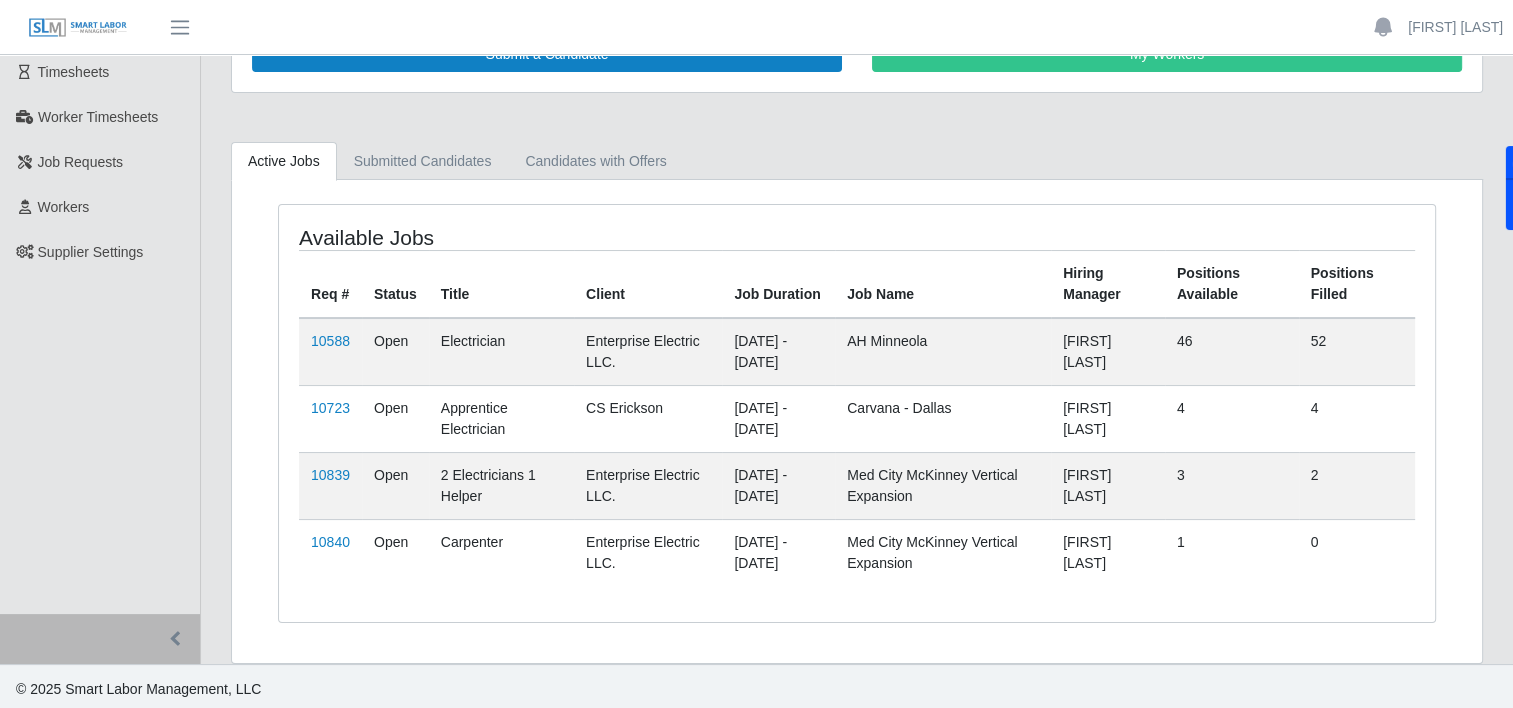 scroll, scrollTop: 118, scrollLeft: 0, axis: vertical 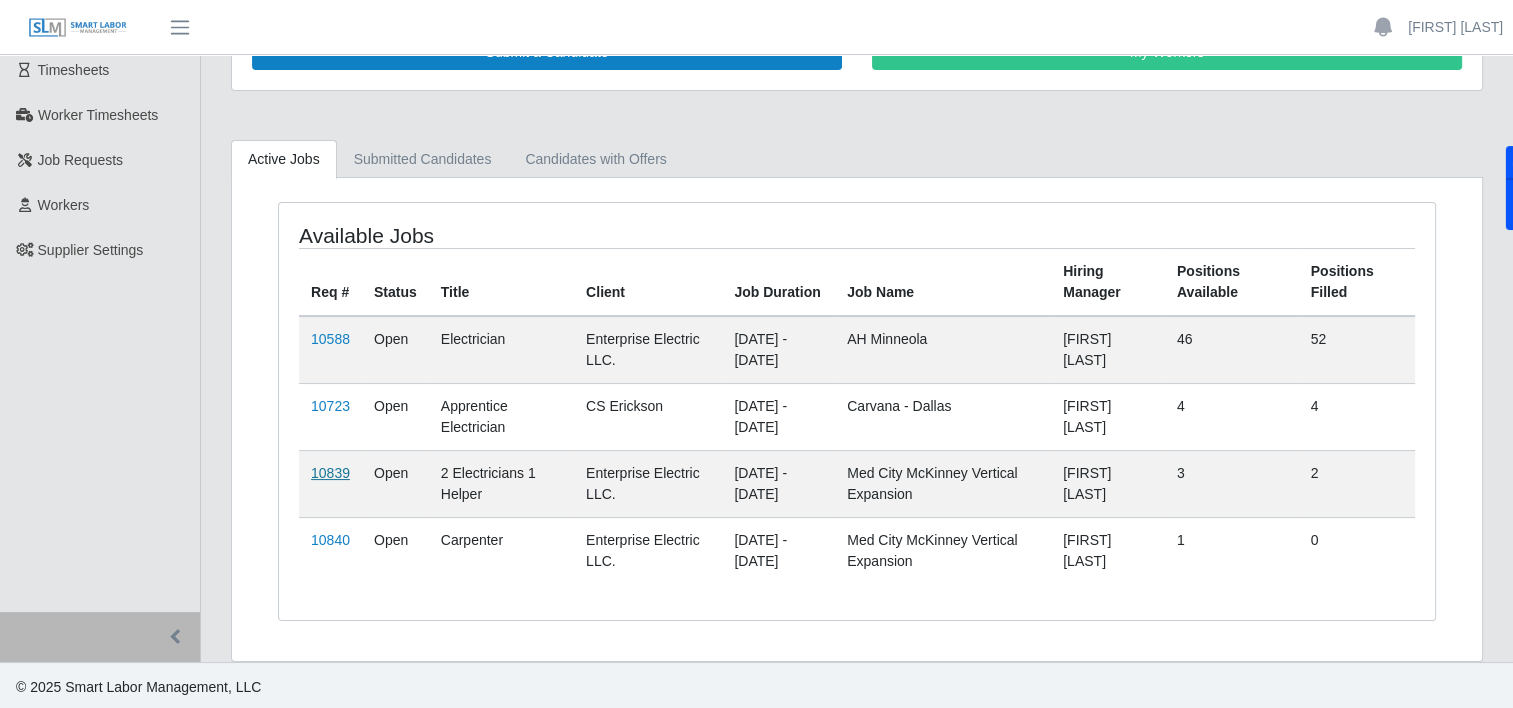 click on "10839" at bounding box center [330, 473] 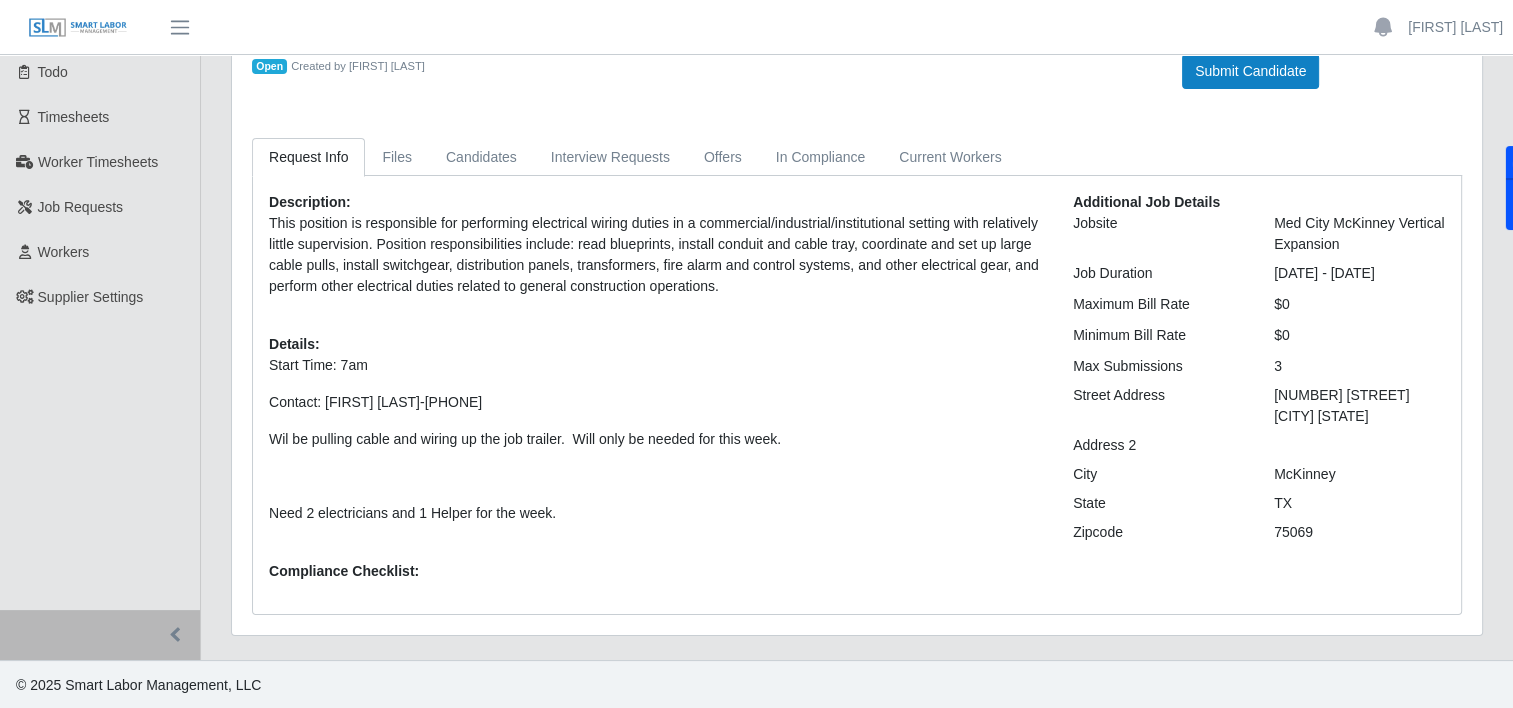 scroll, scrollTop: 0, scrollLeft: 0, axis: both 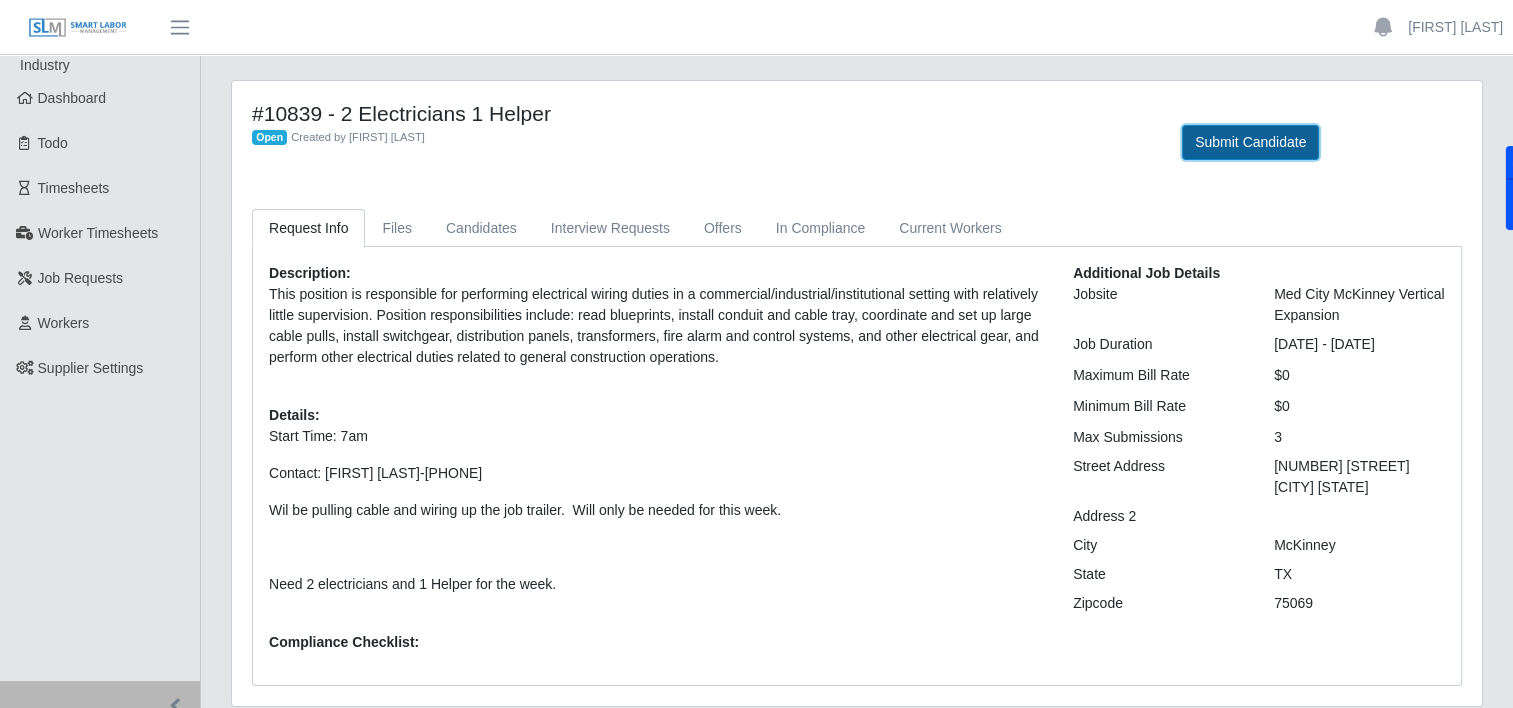 click on "Submit Candidate" at bounding box center (1250, 142) 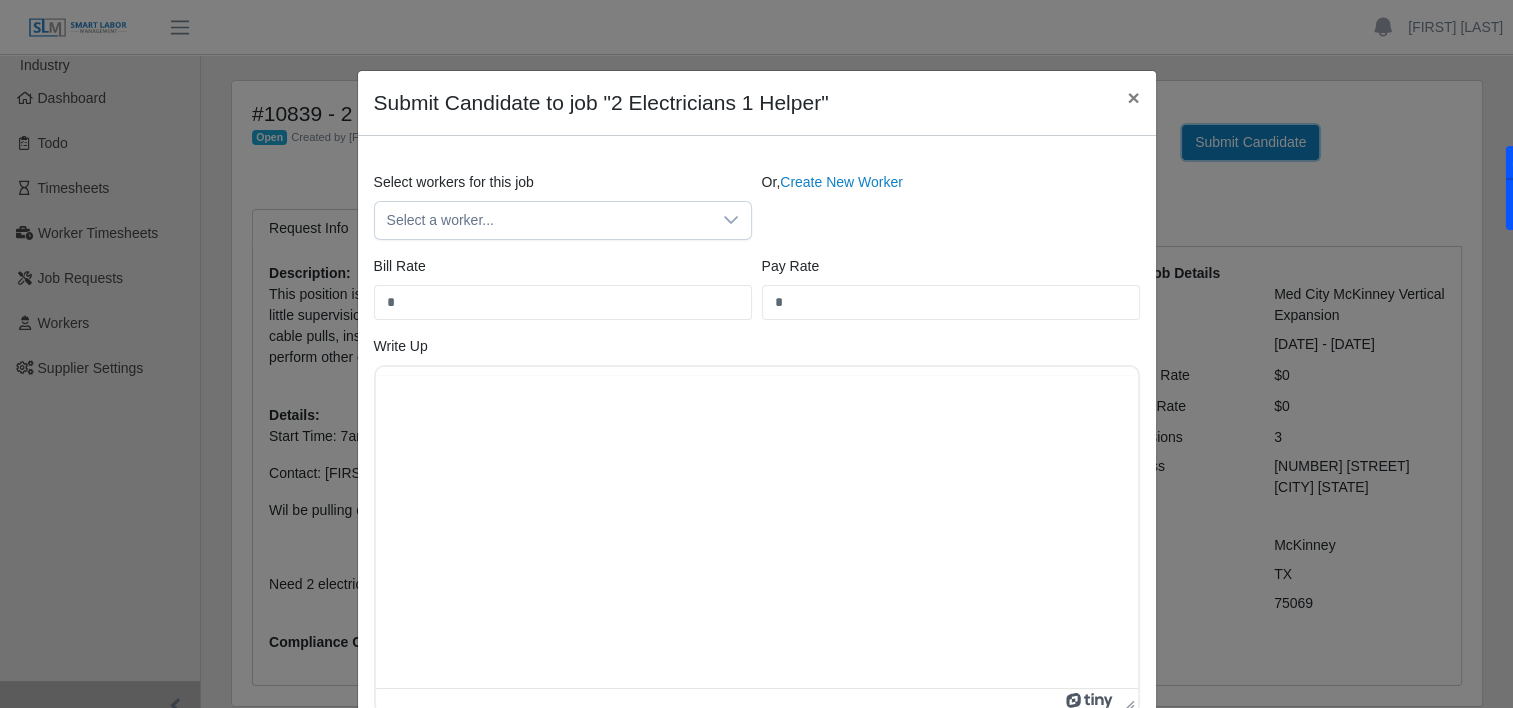 scroll, scrollTop: 0, scrollLeft: 0, axis: both 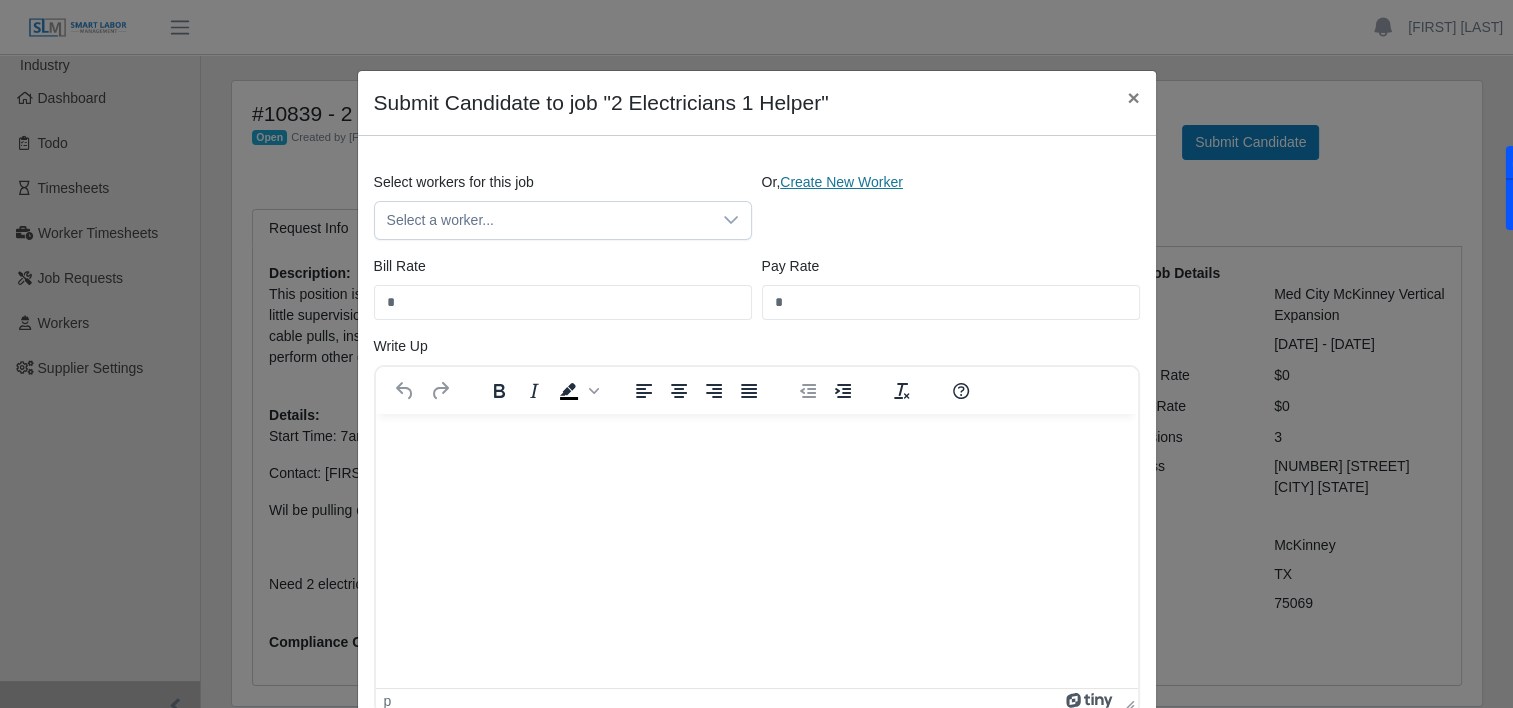 click on "Create New Worker" at bounding box center (841, 182) 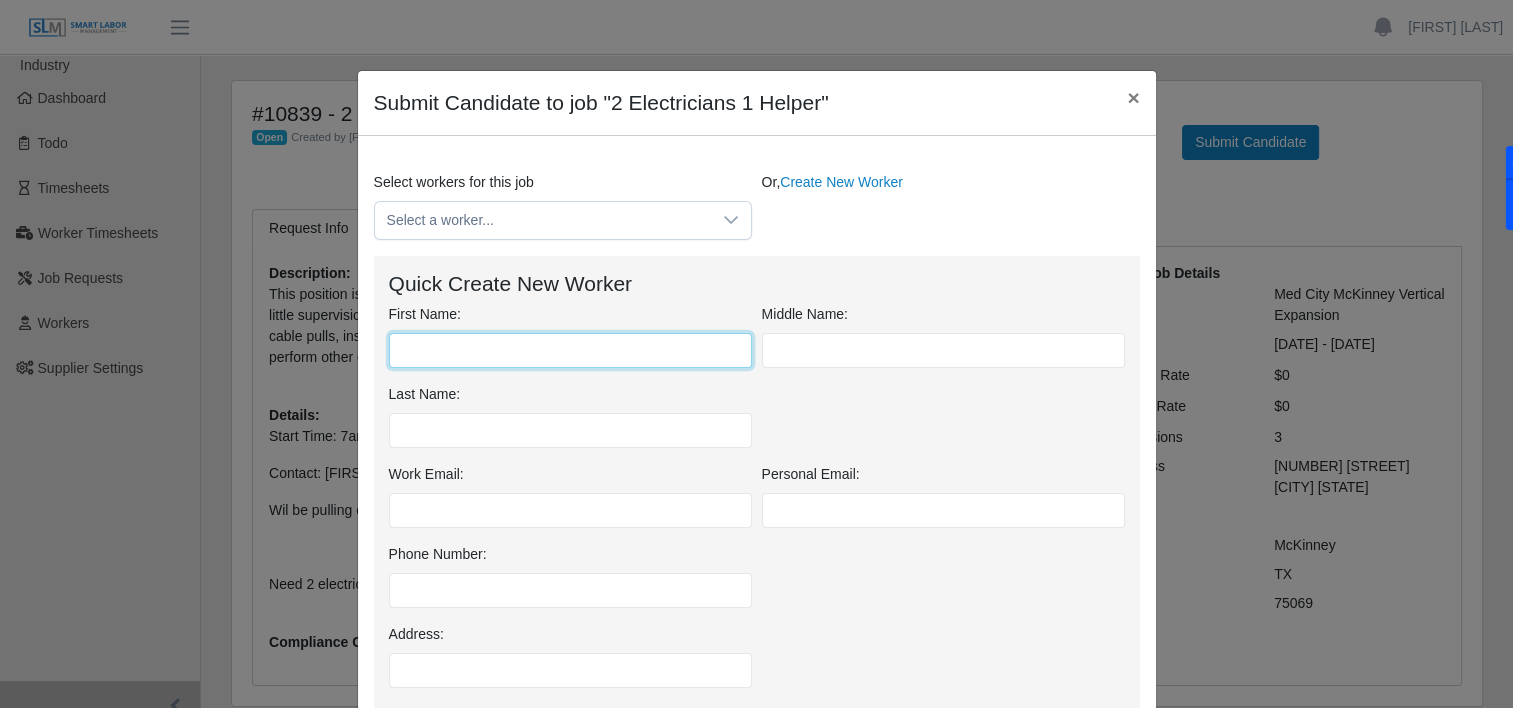 click on "First Name:" at bounding box center (570, 350) 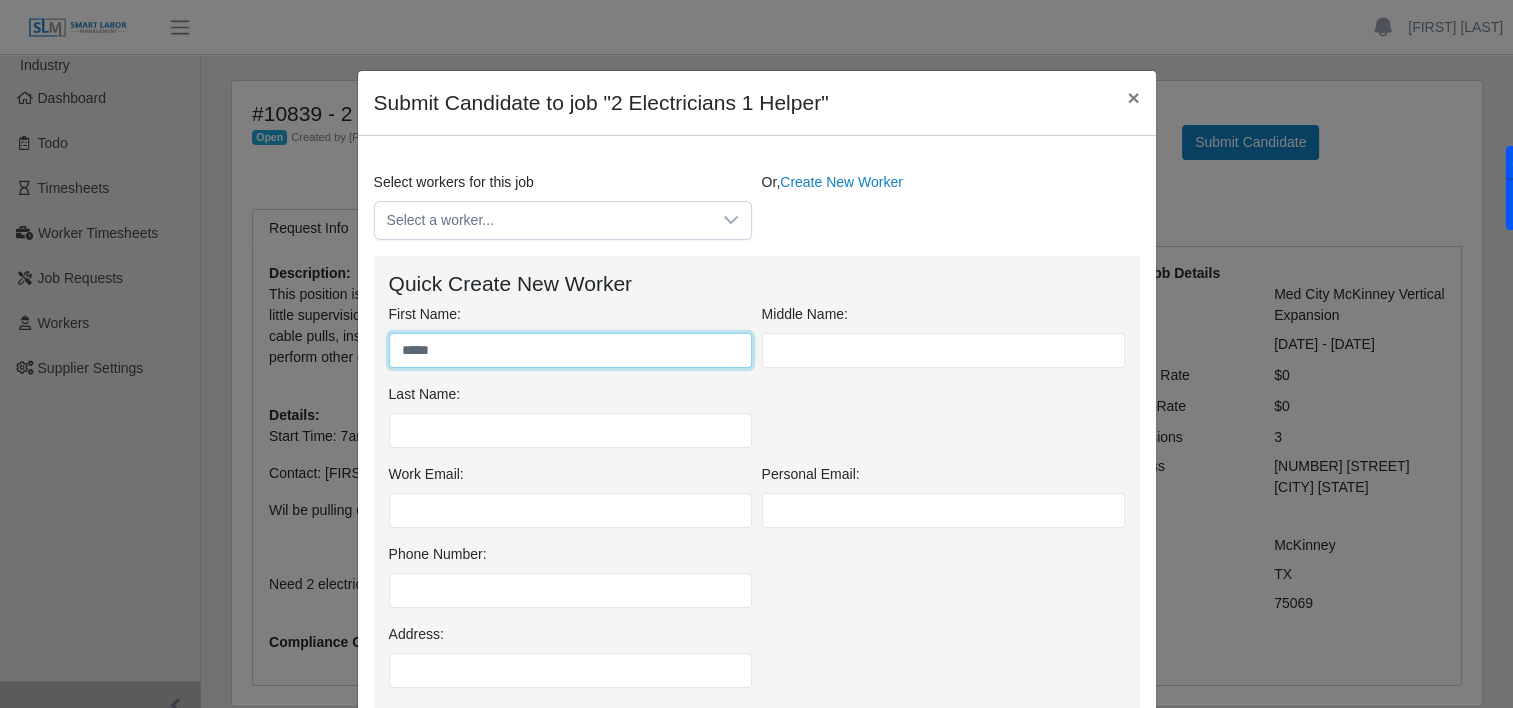 type on "*****" 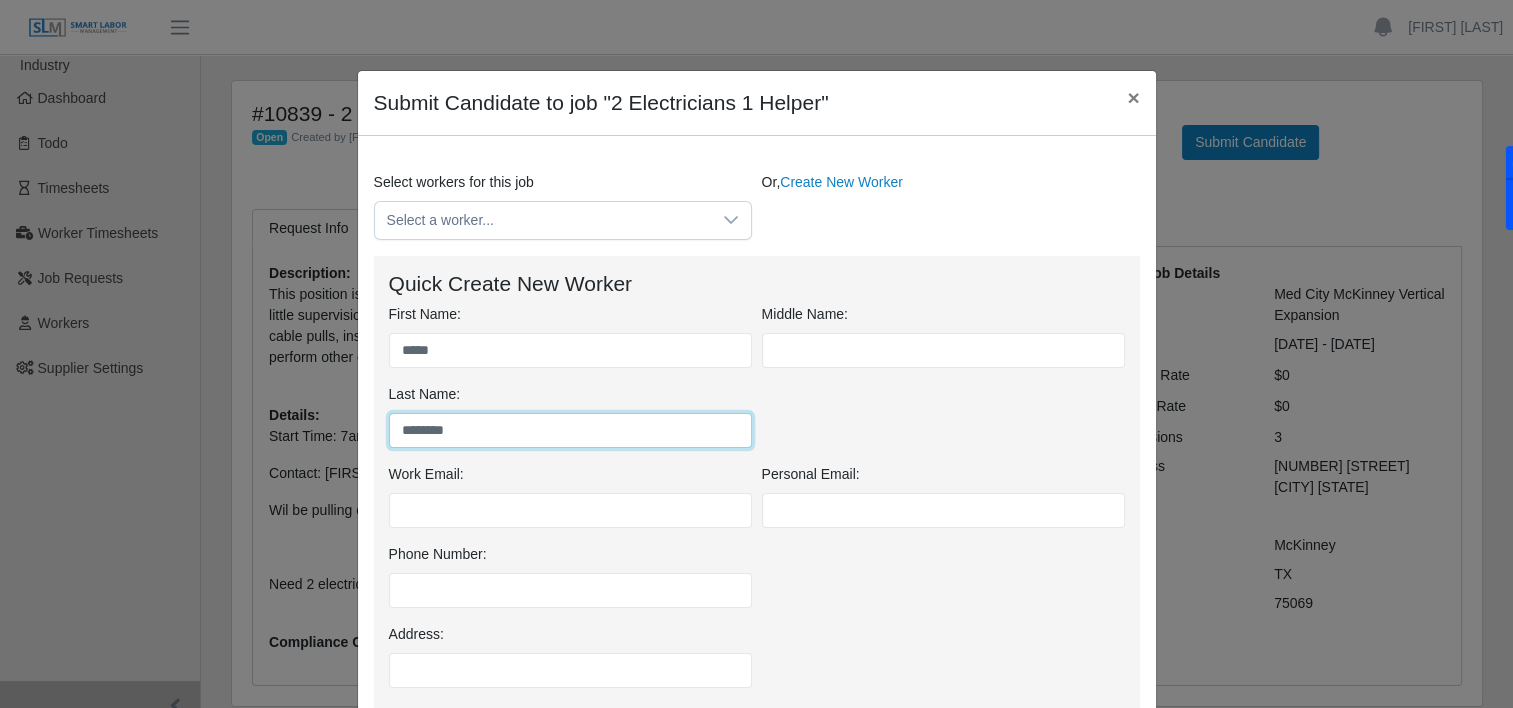 type on "********" 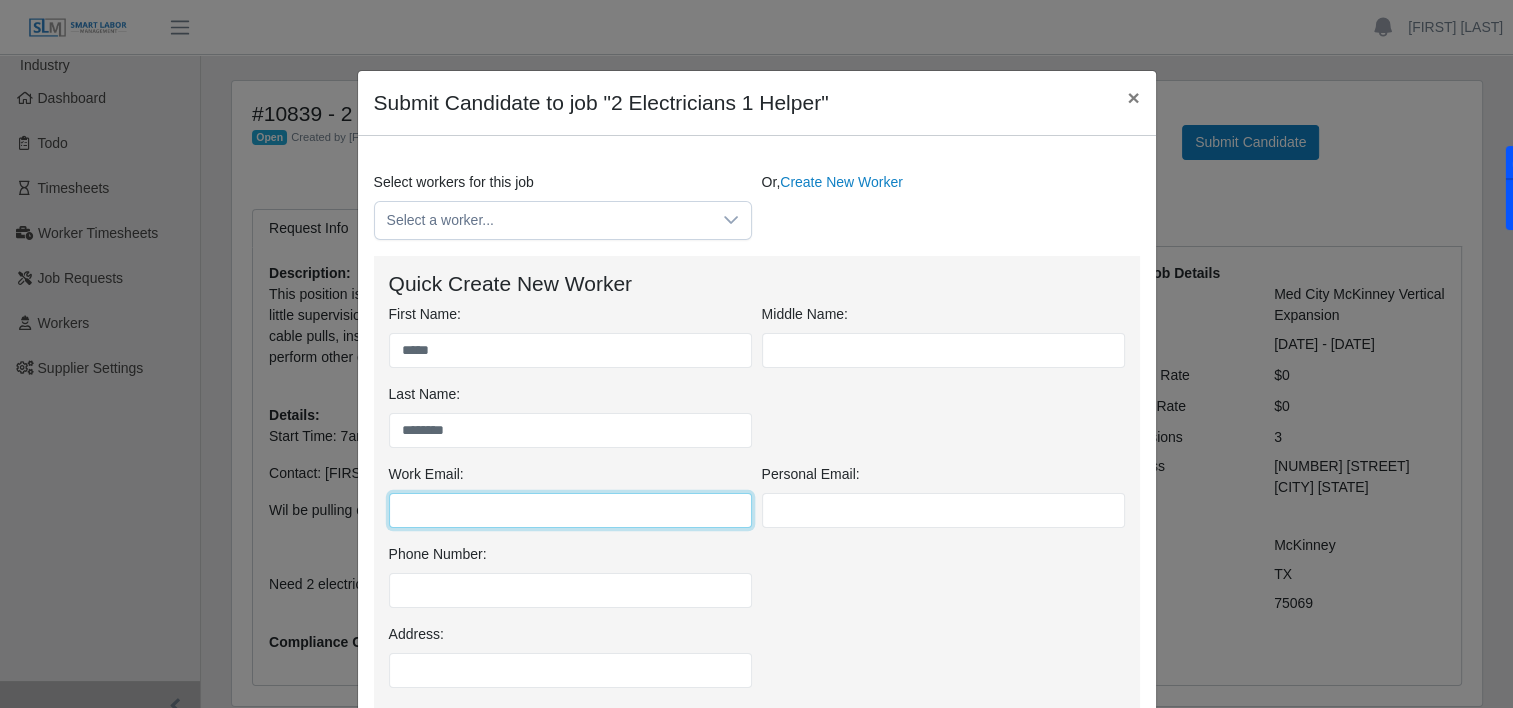 click on "Work Email:" at bounding box center [570, 510] 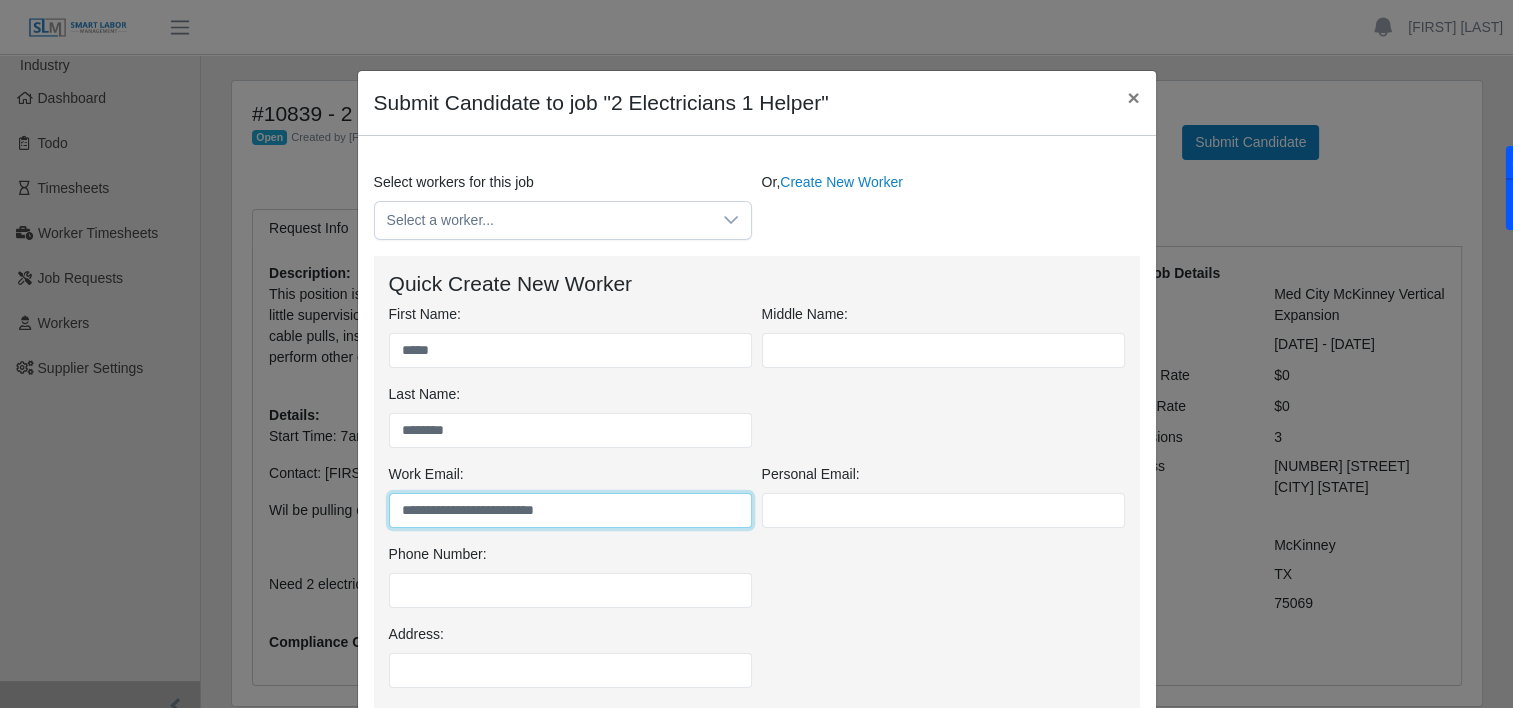 type on "**********" 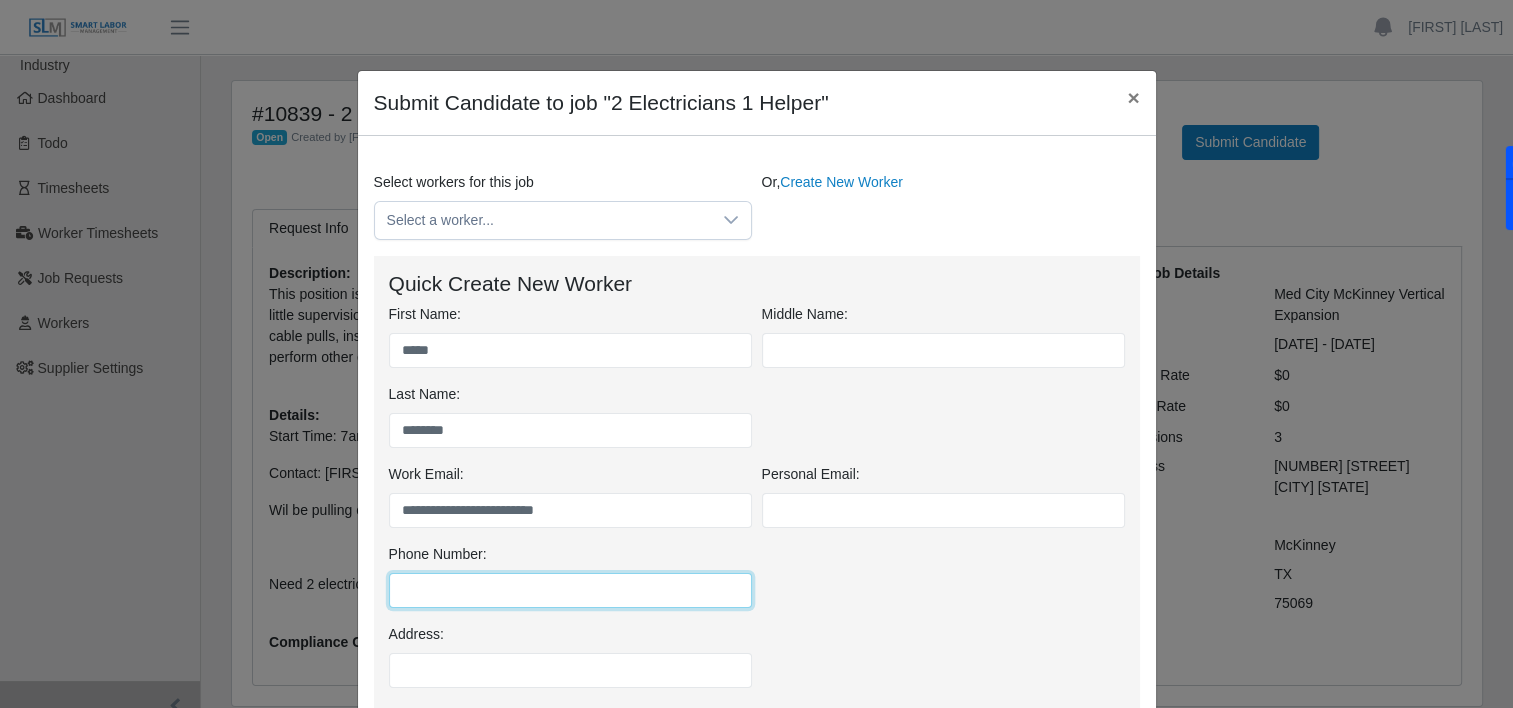 click on "Phone Number:" at bounding box center (570, 590) 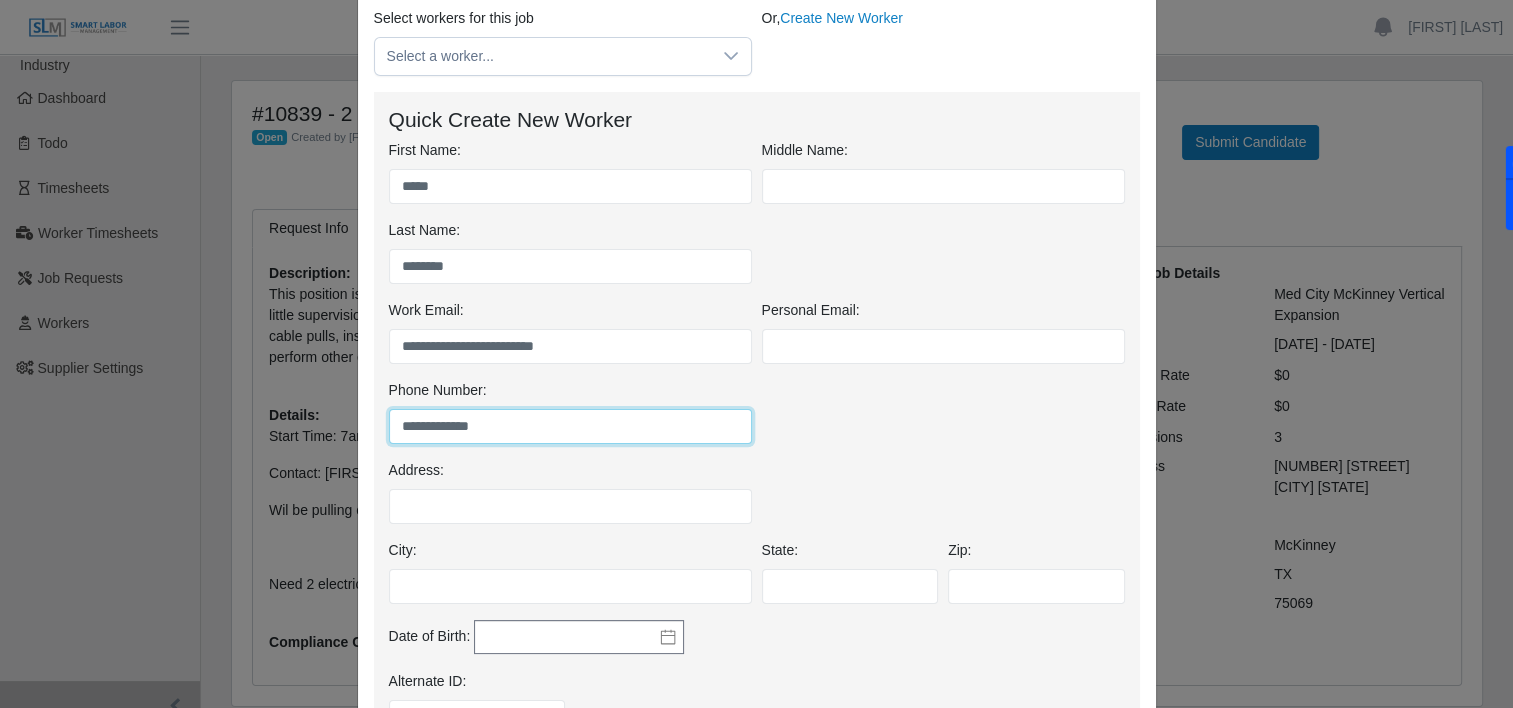 scroll, scrollTop: 175, scrollLeft: 0, axis: vertical 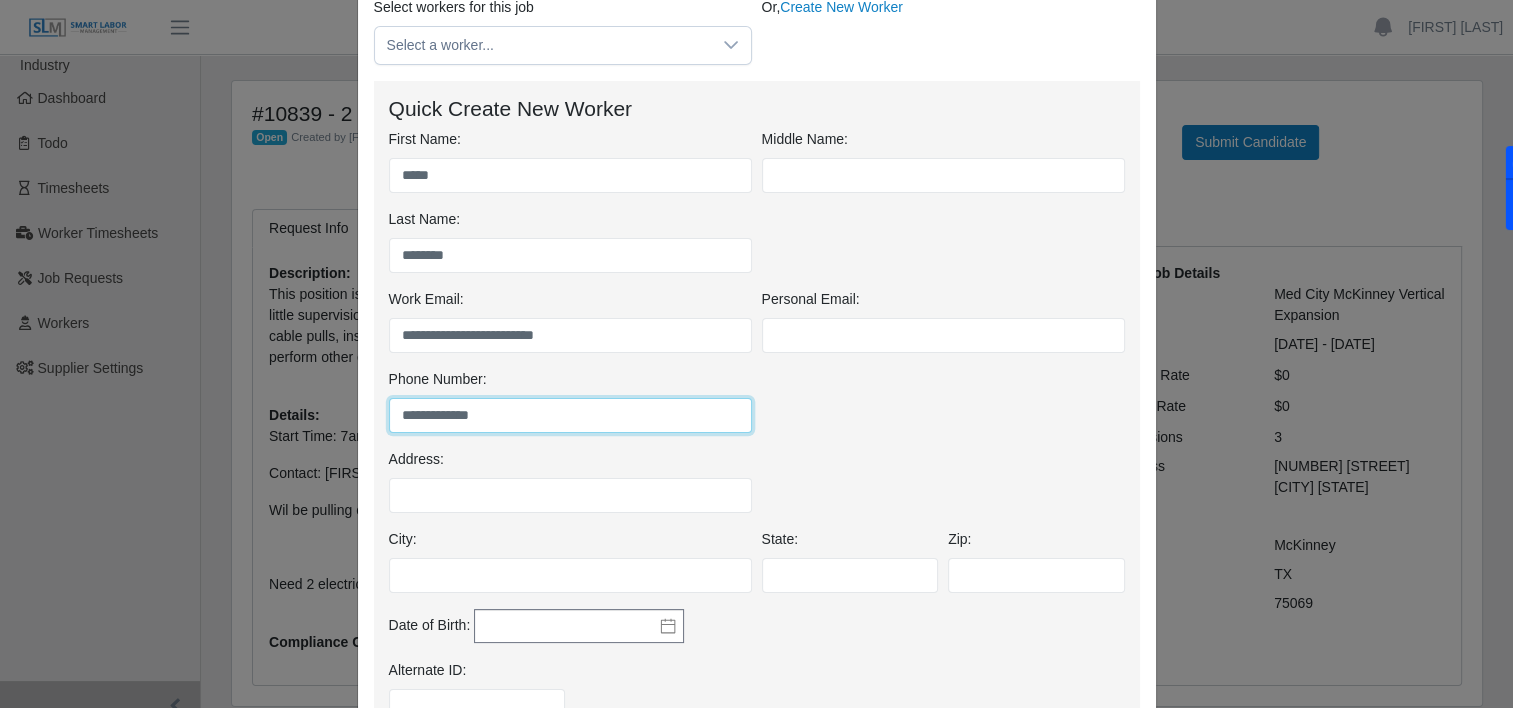 type on "**********" 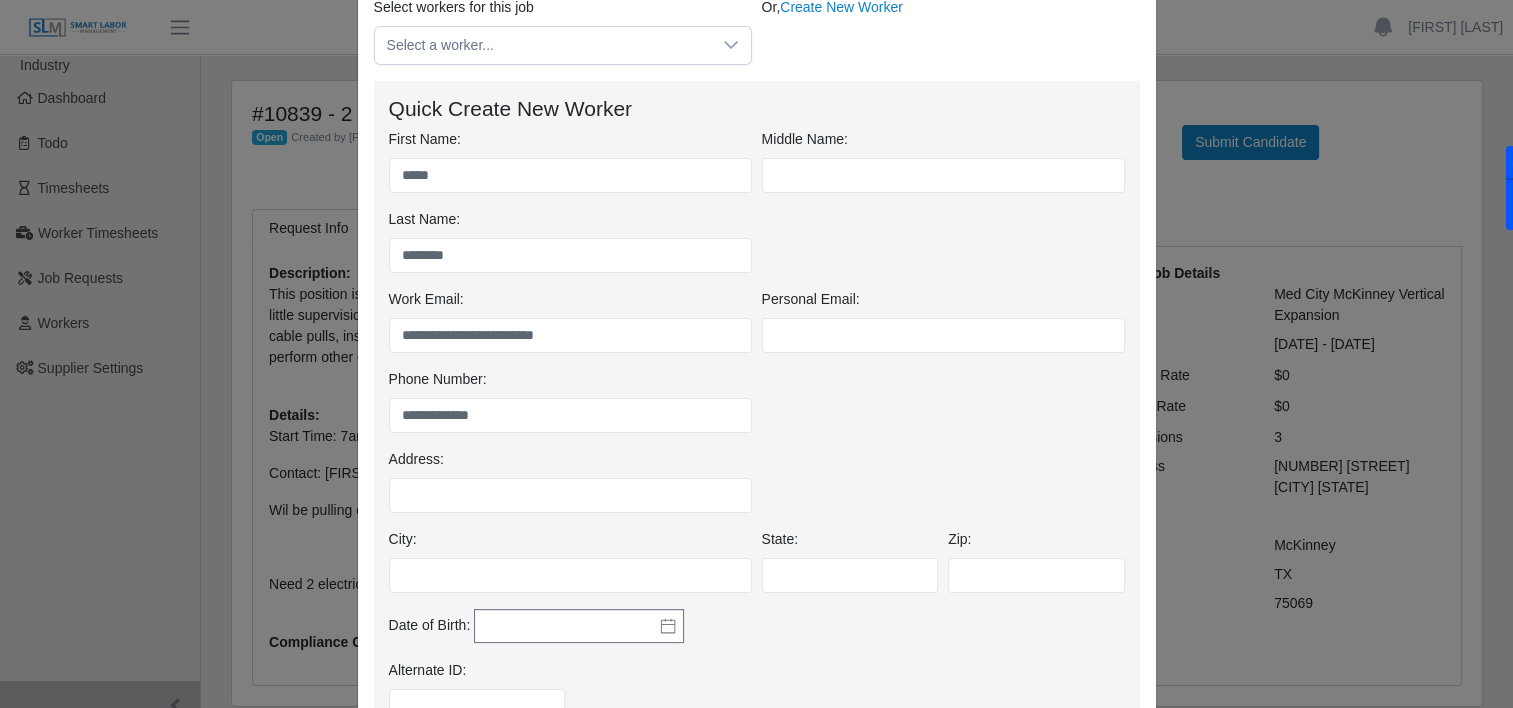 click 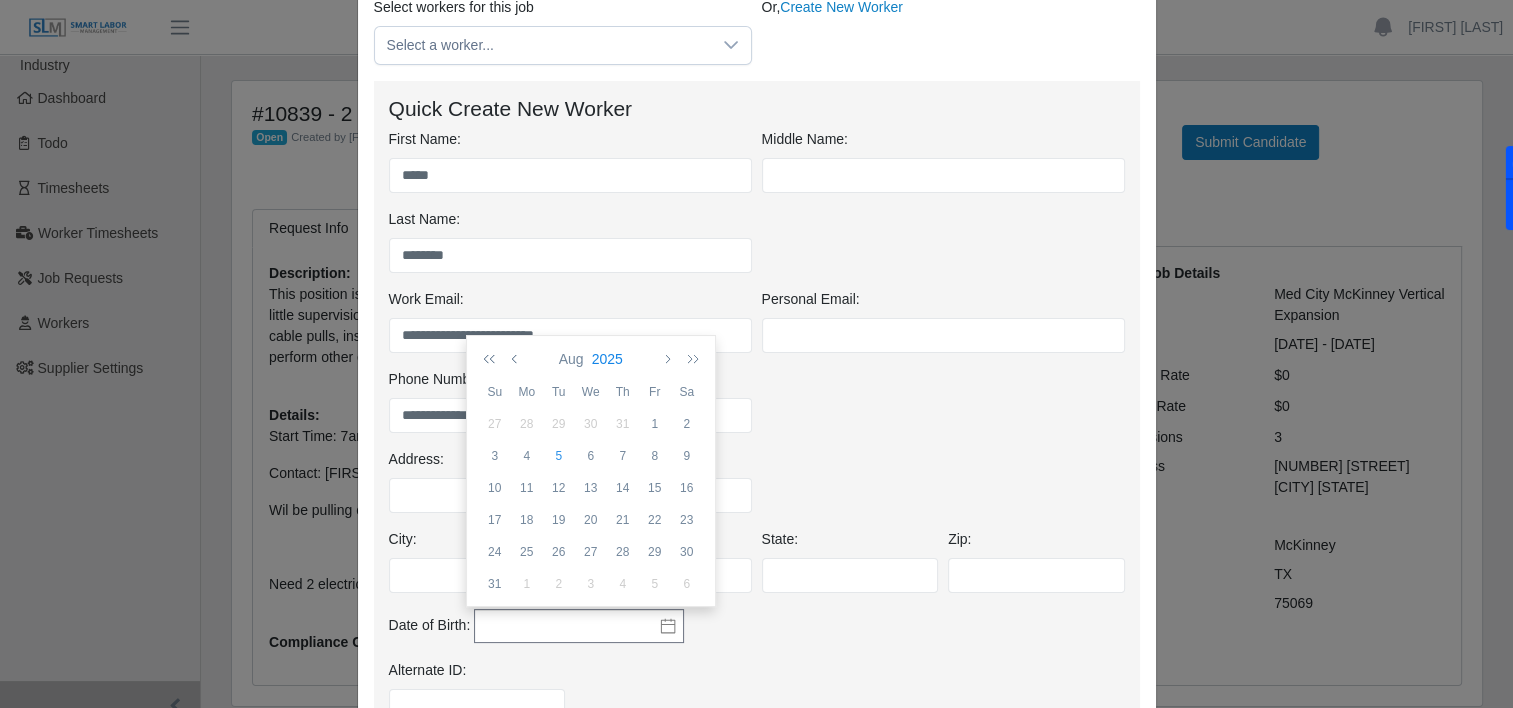 click on "2025" 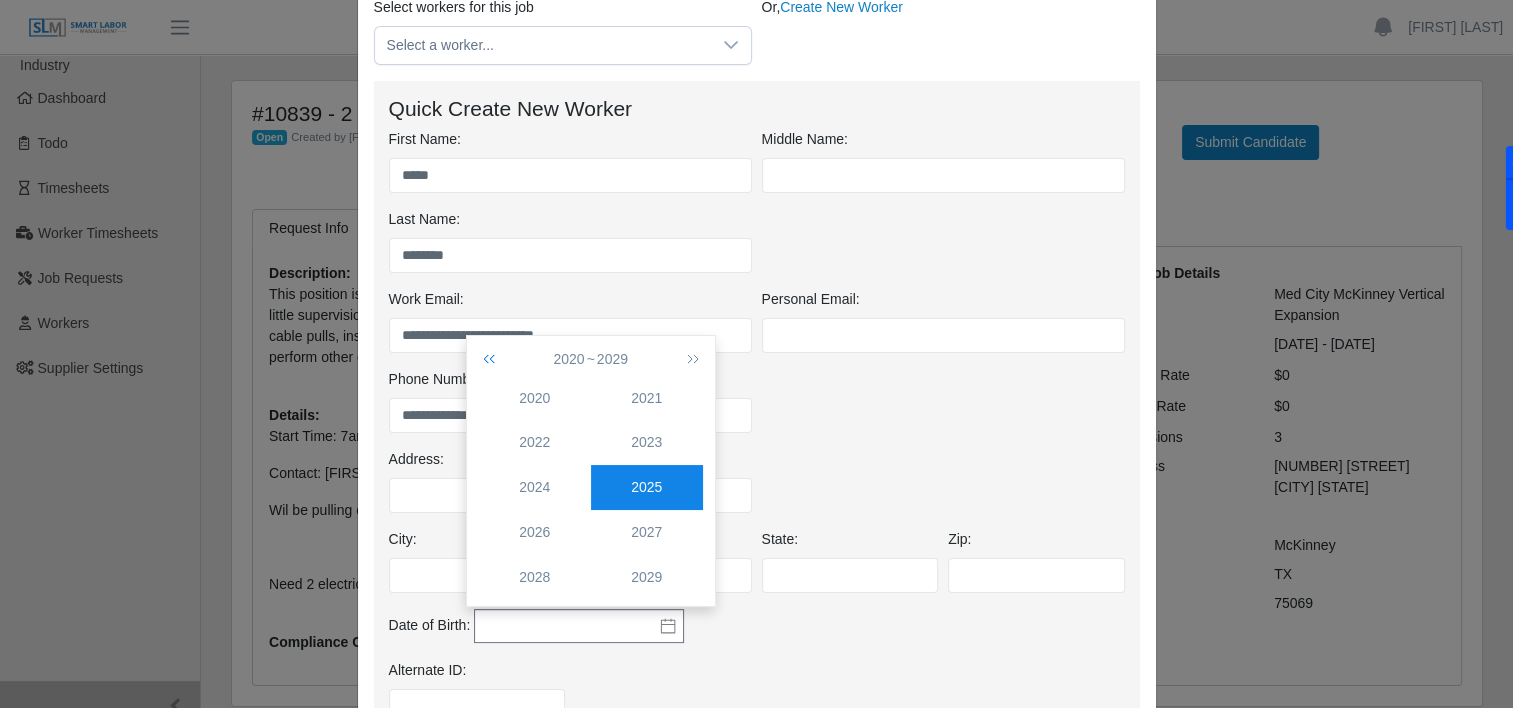 click at bounding box center [493, 359] 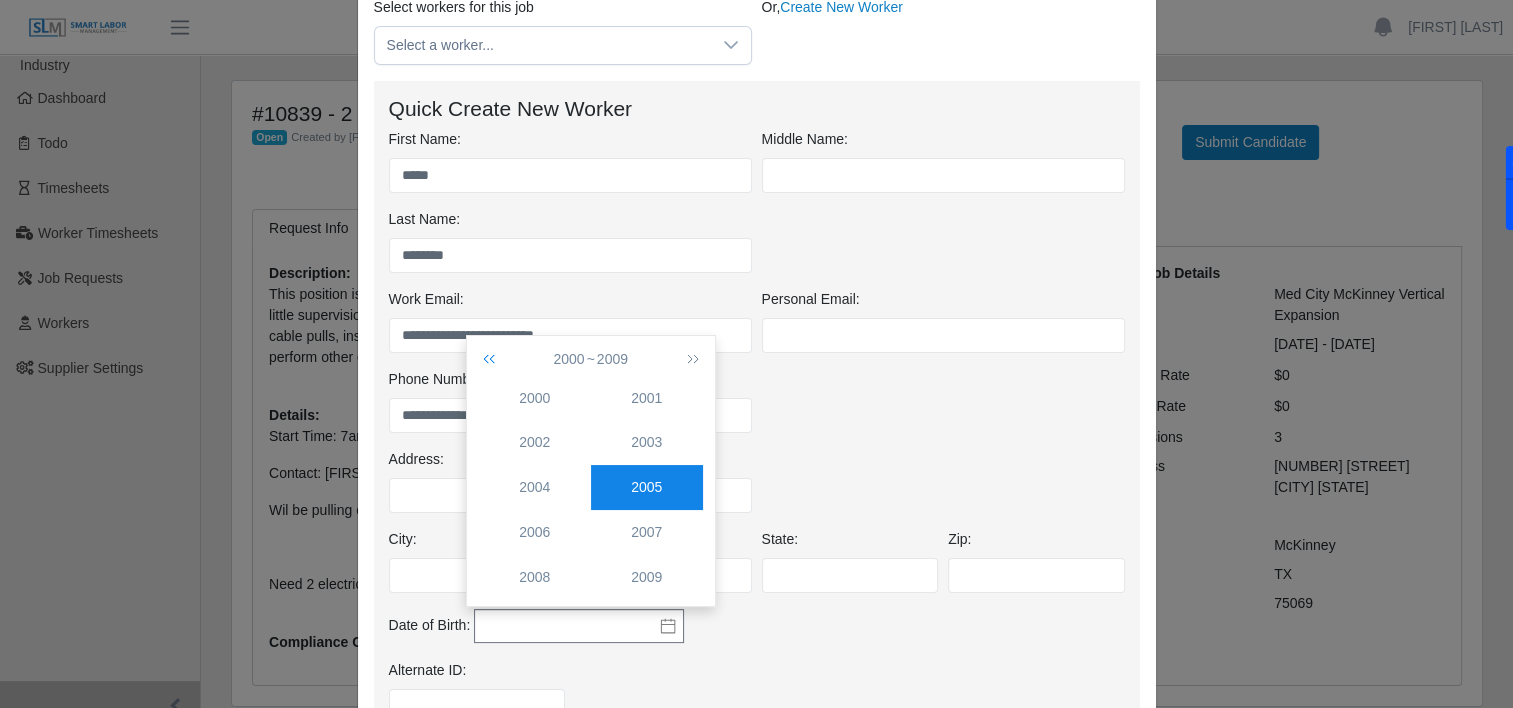 click at bounding box center [493, 359] 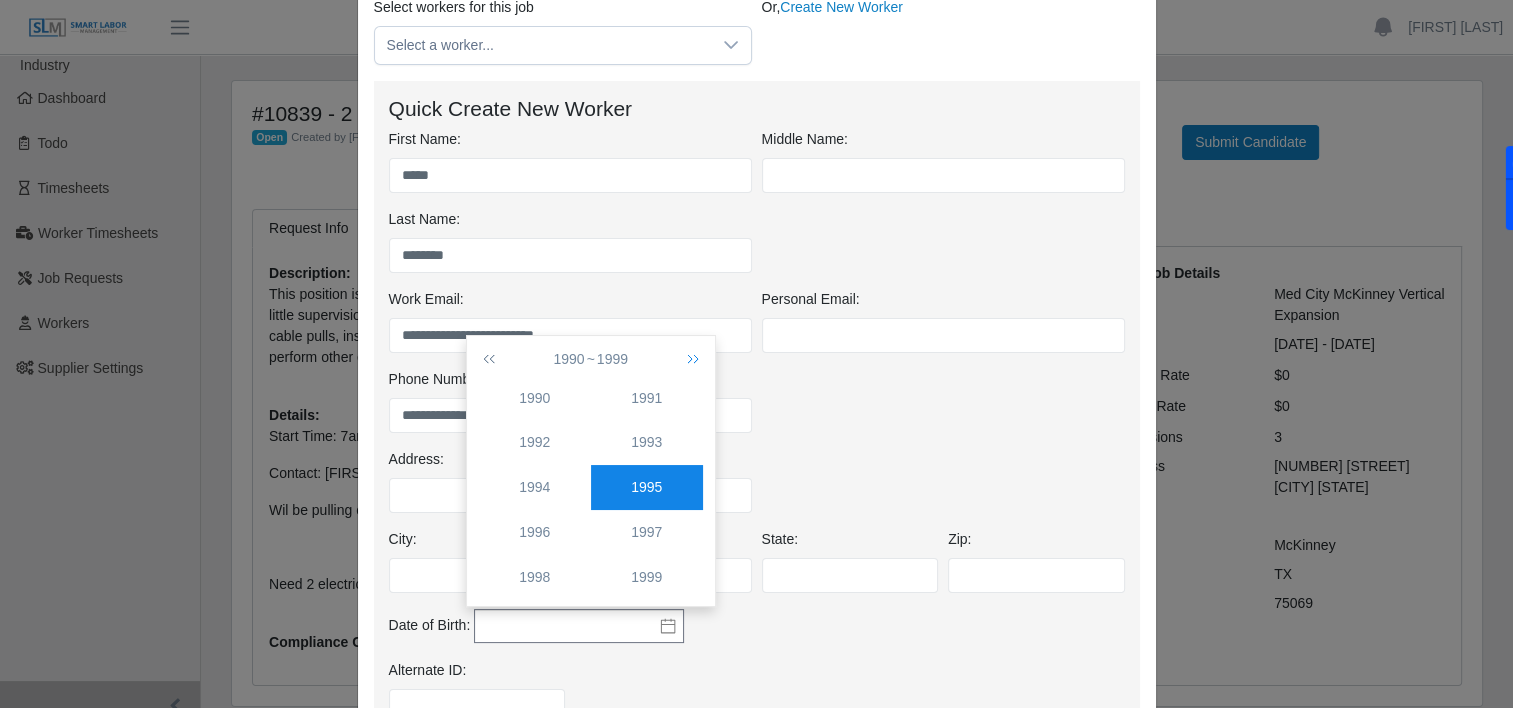 click at bounding box center [689, 359] 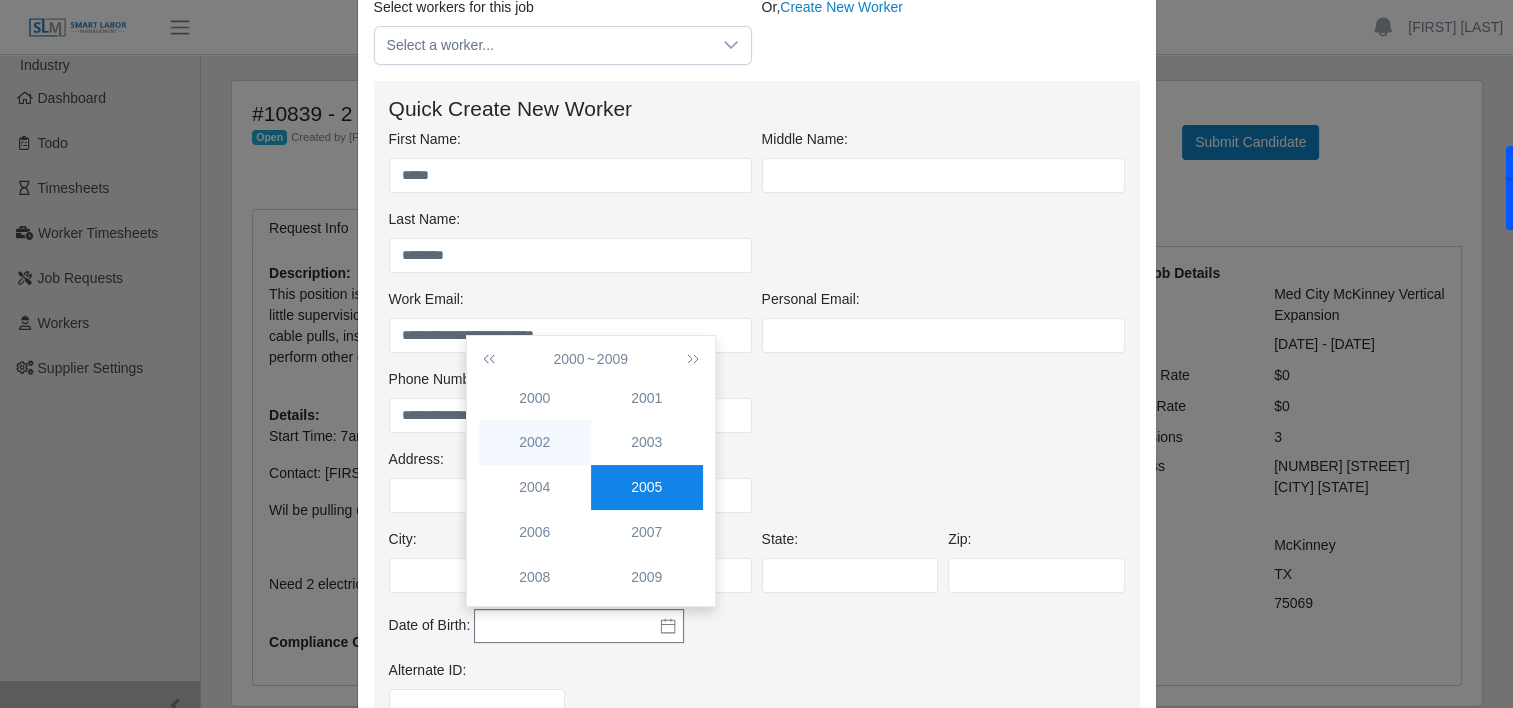 click on "2002" at bounding box center [535, 442] 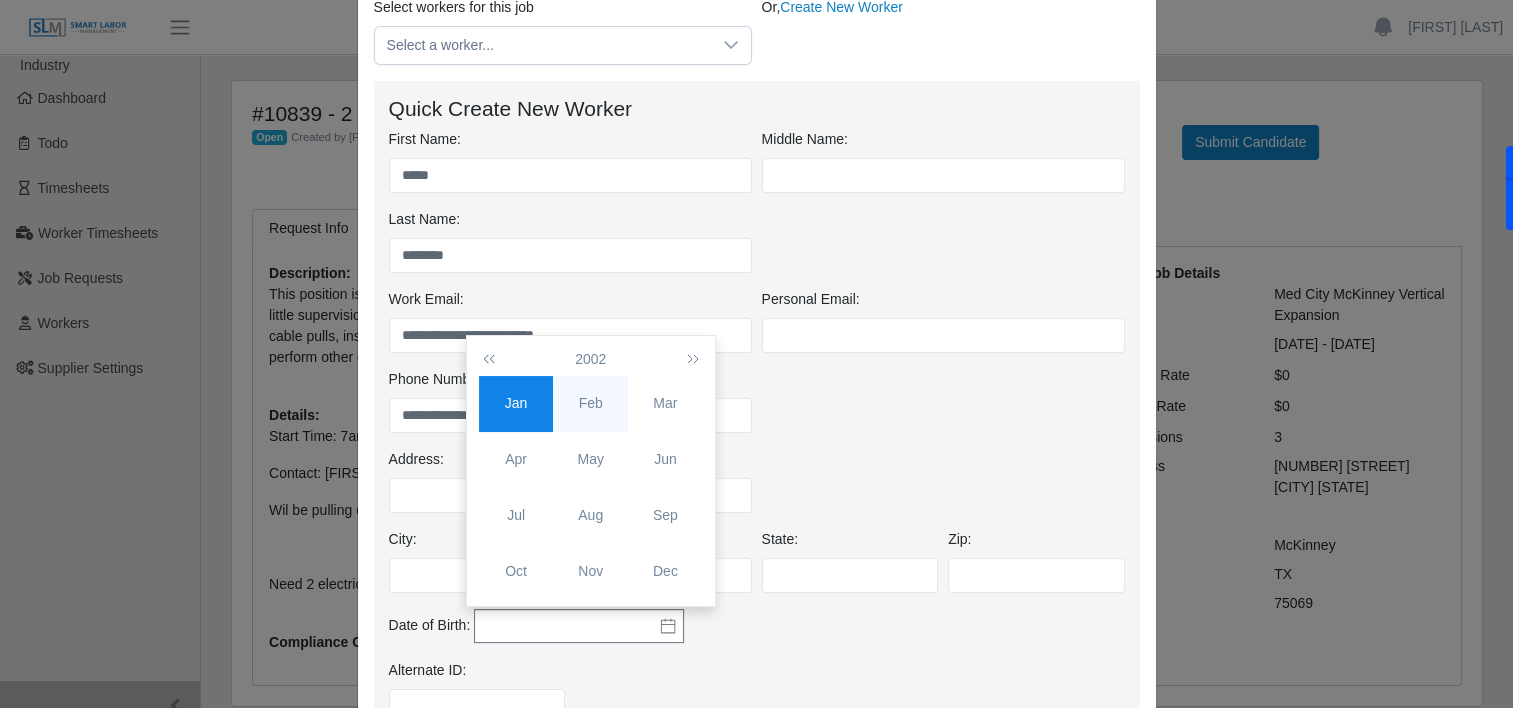 click on "Feb" at bounding box center [590, 403] 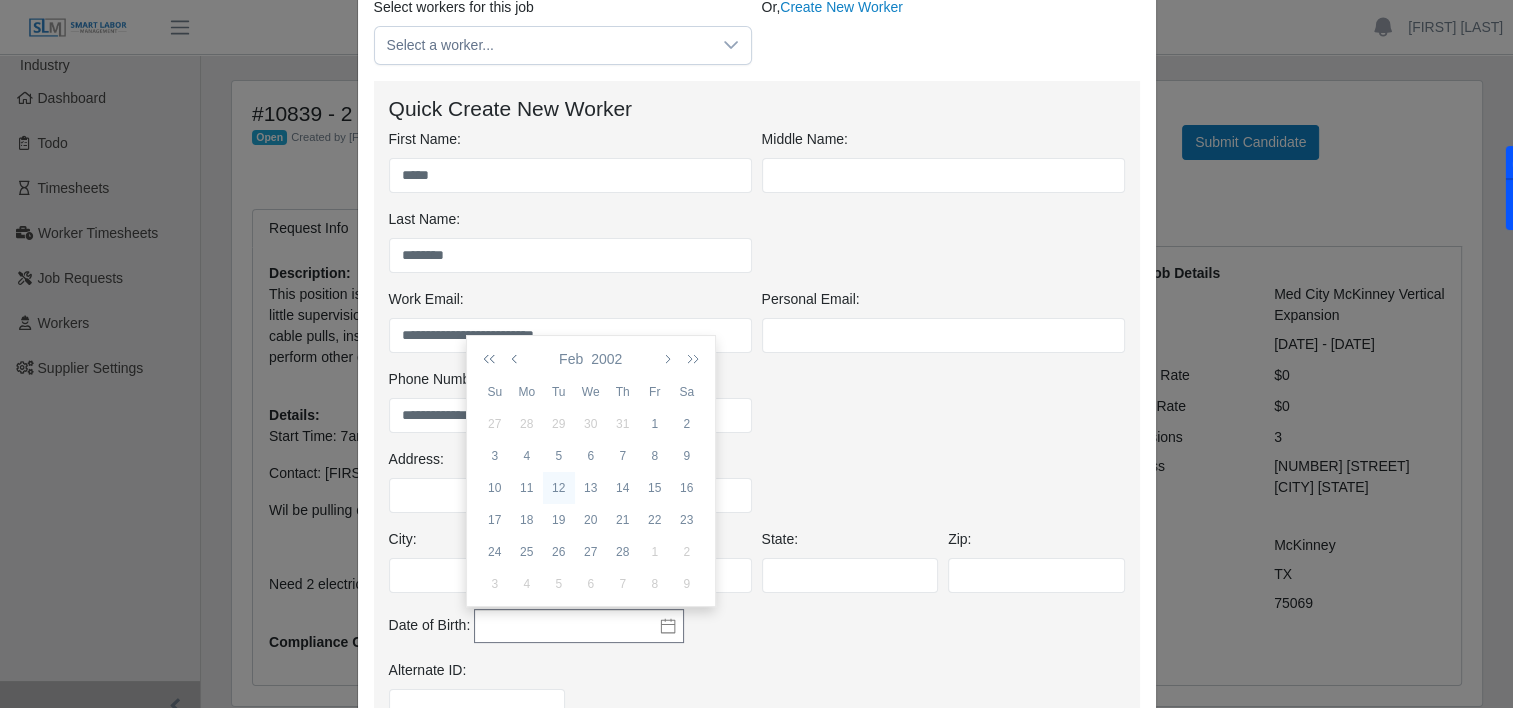 click on "12" at bounding box center (559, 488) 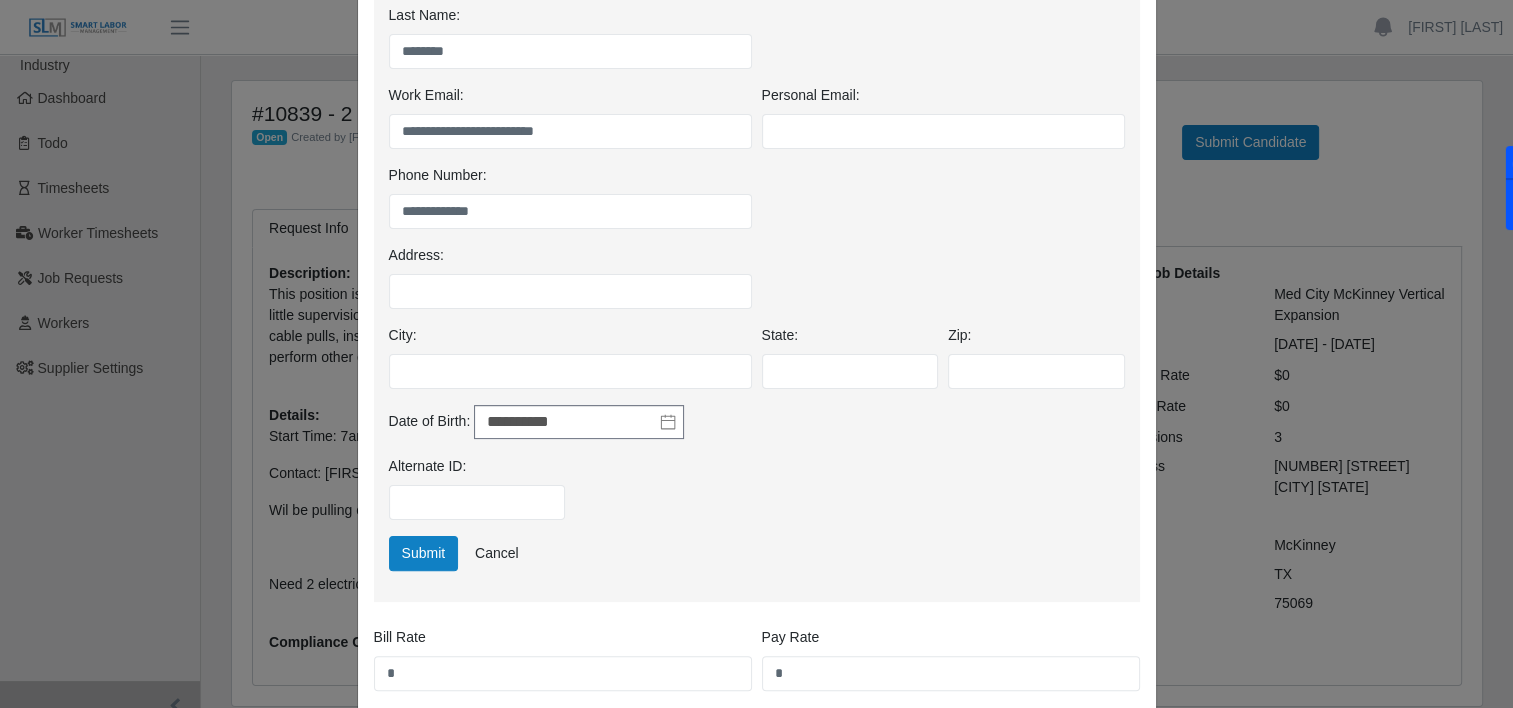 scroll, scrollTop: 380, scrollLeft: 0, axis: vertical 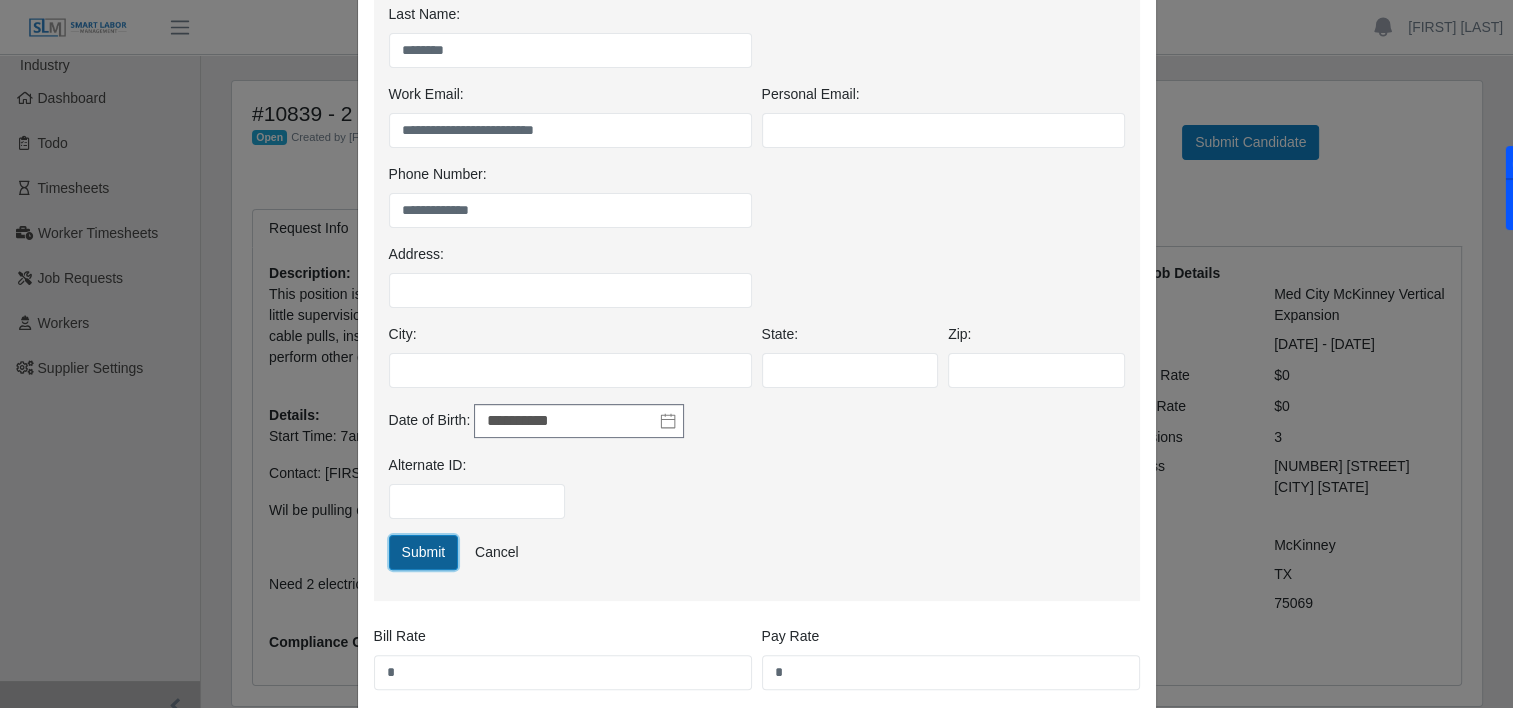 click on "Submit" at bounding box center [424, 552] 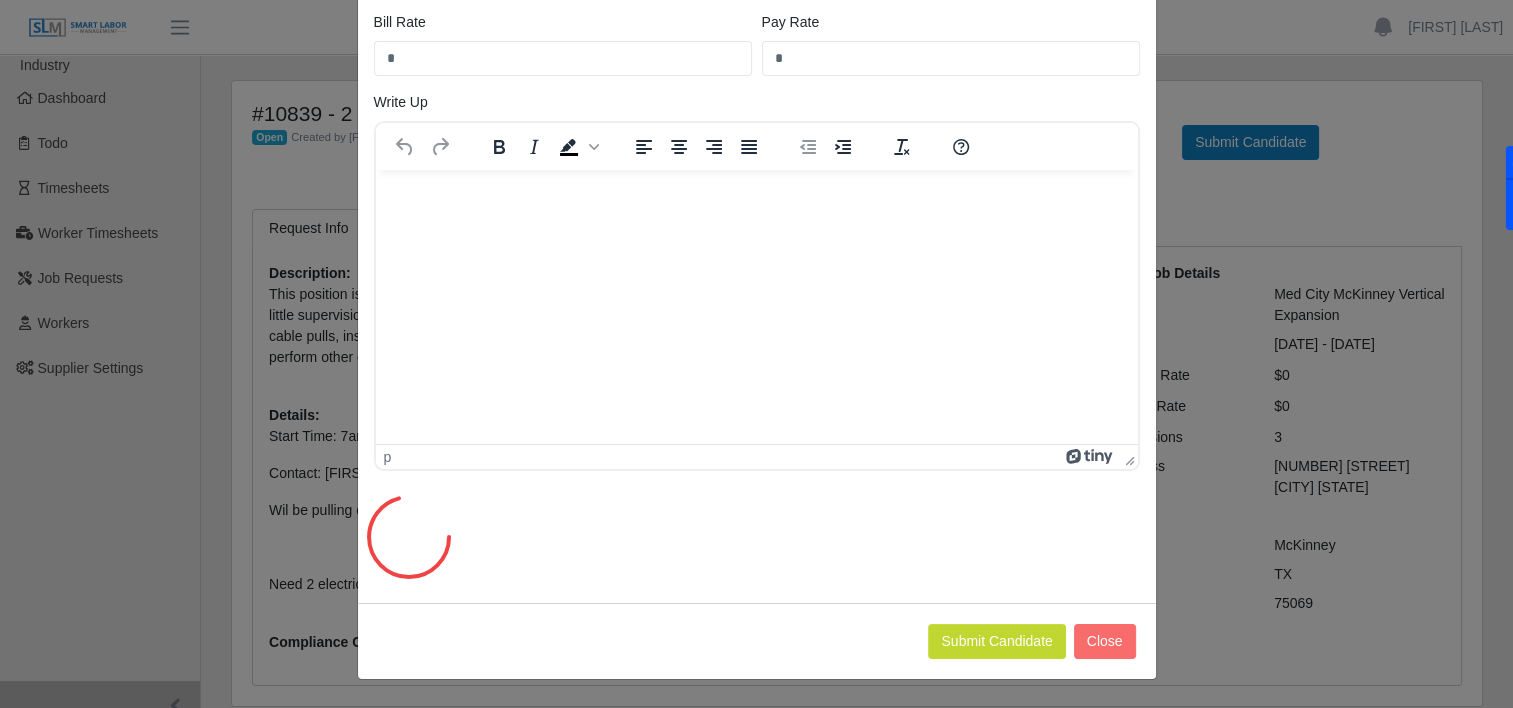 scroll, scrollTop: 0, scrollLeft: 0, axis: both 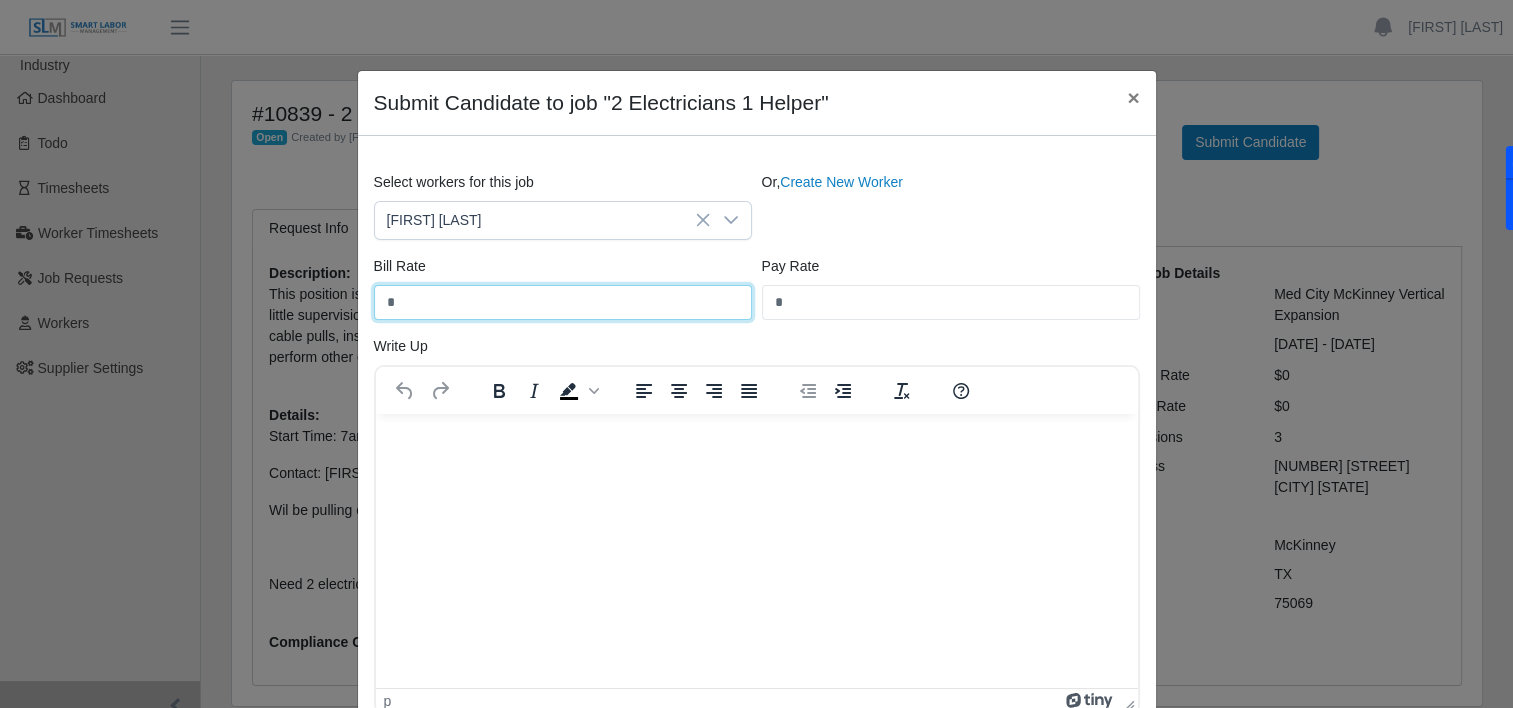 click on "*" at bounding box center (563, 302) 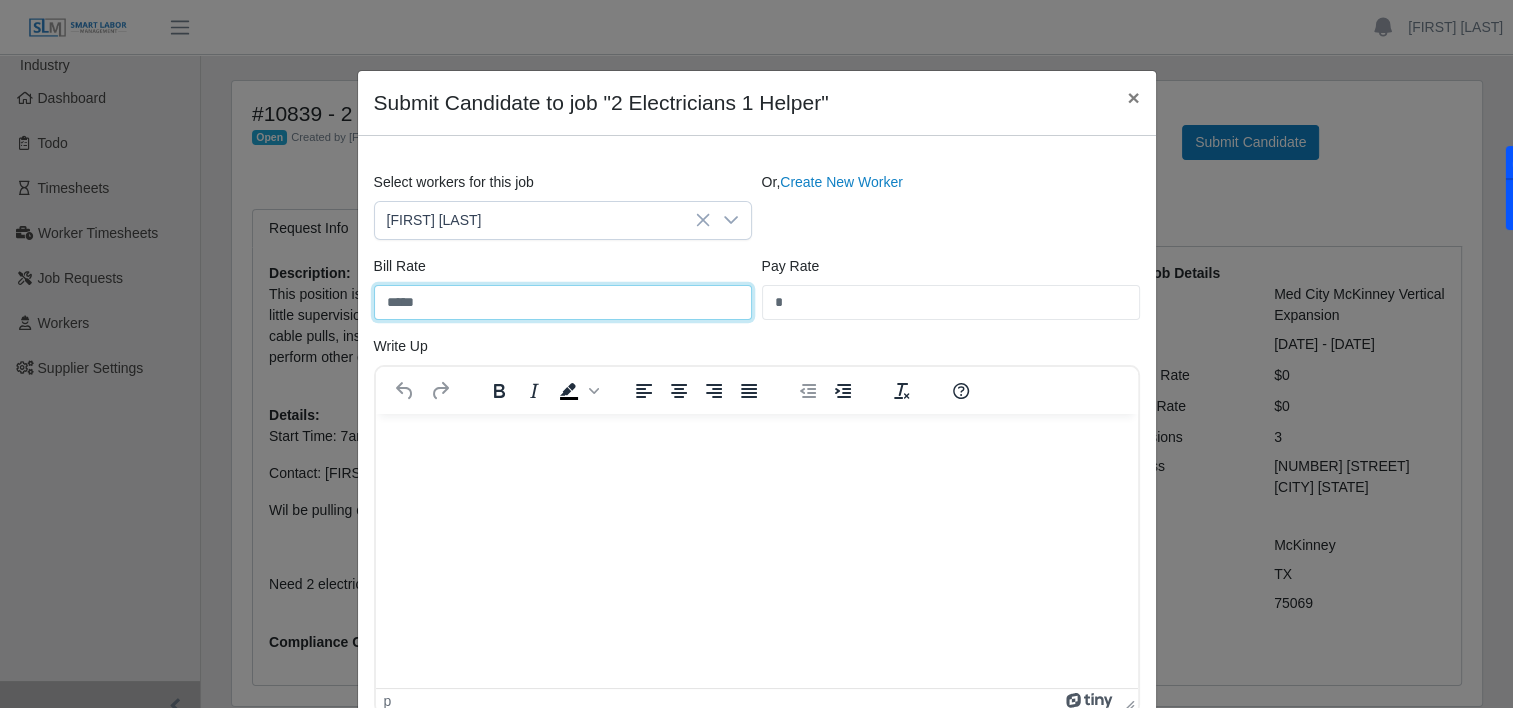 type on "*****" 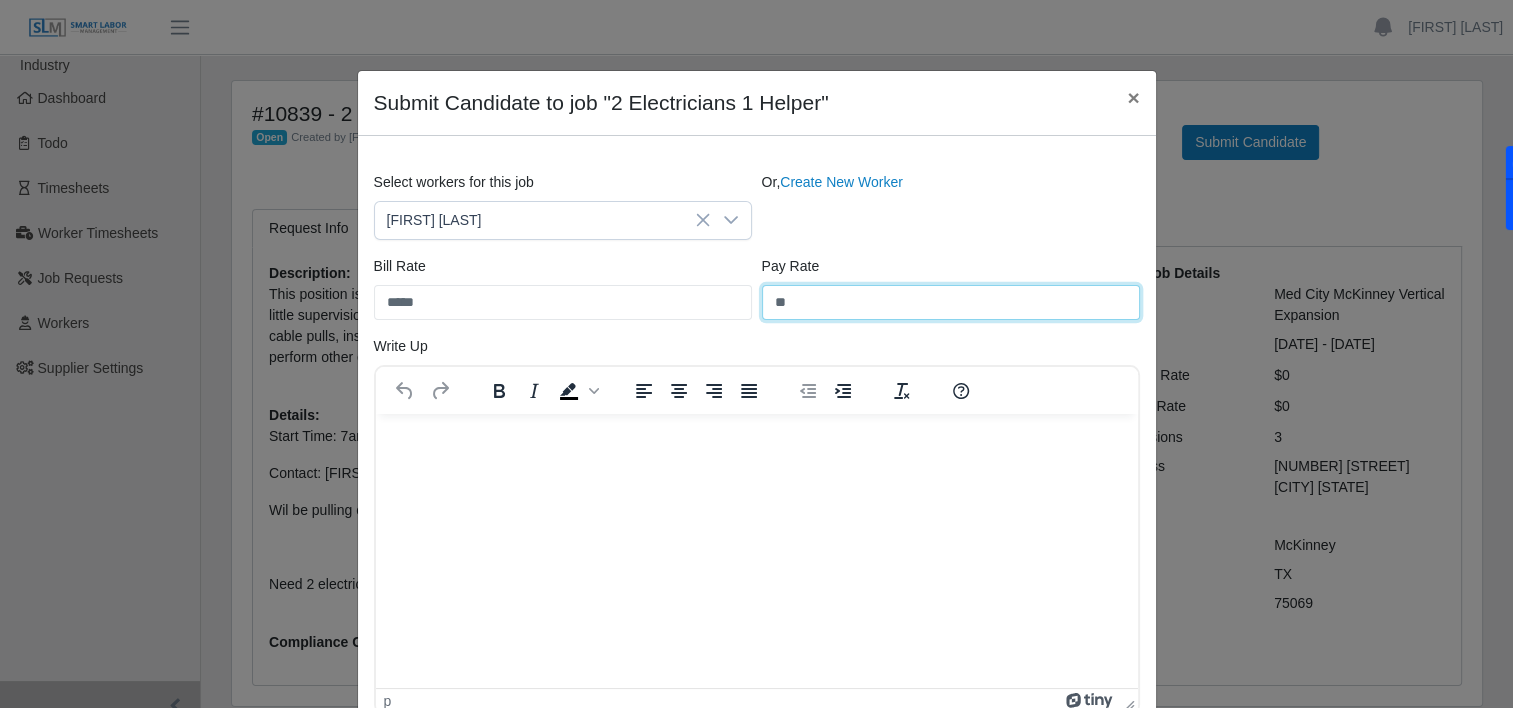 type on "**" 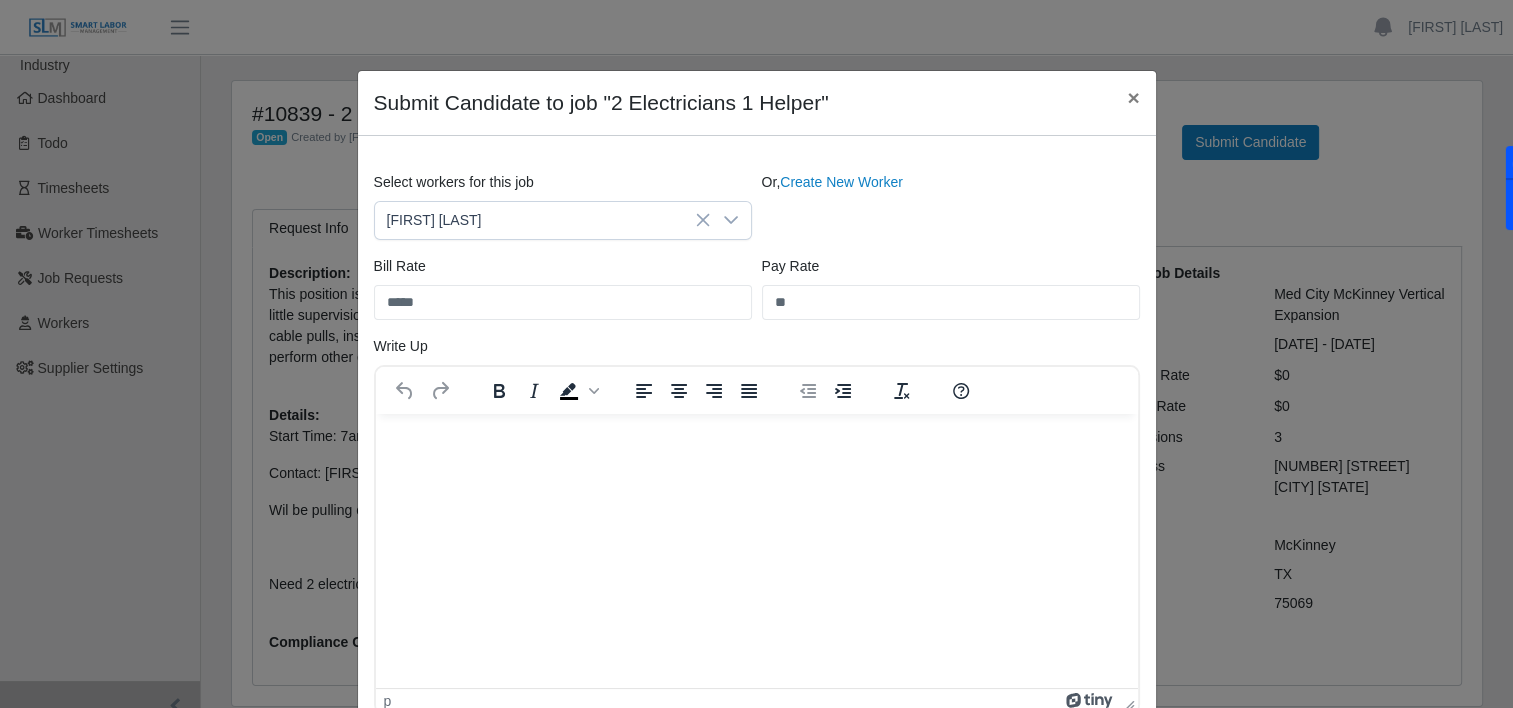 click at bounding box center [756, 440] 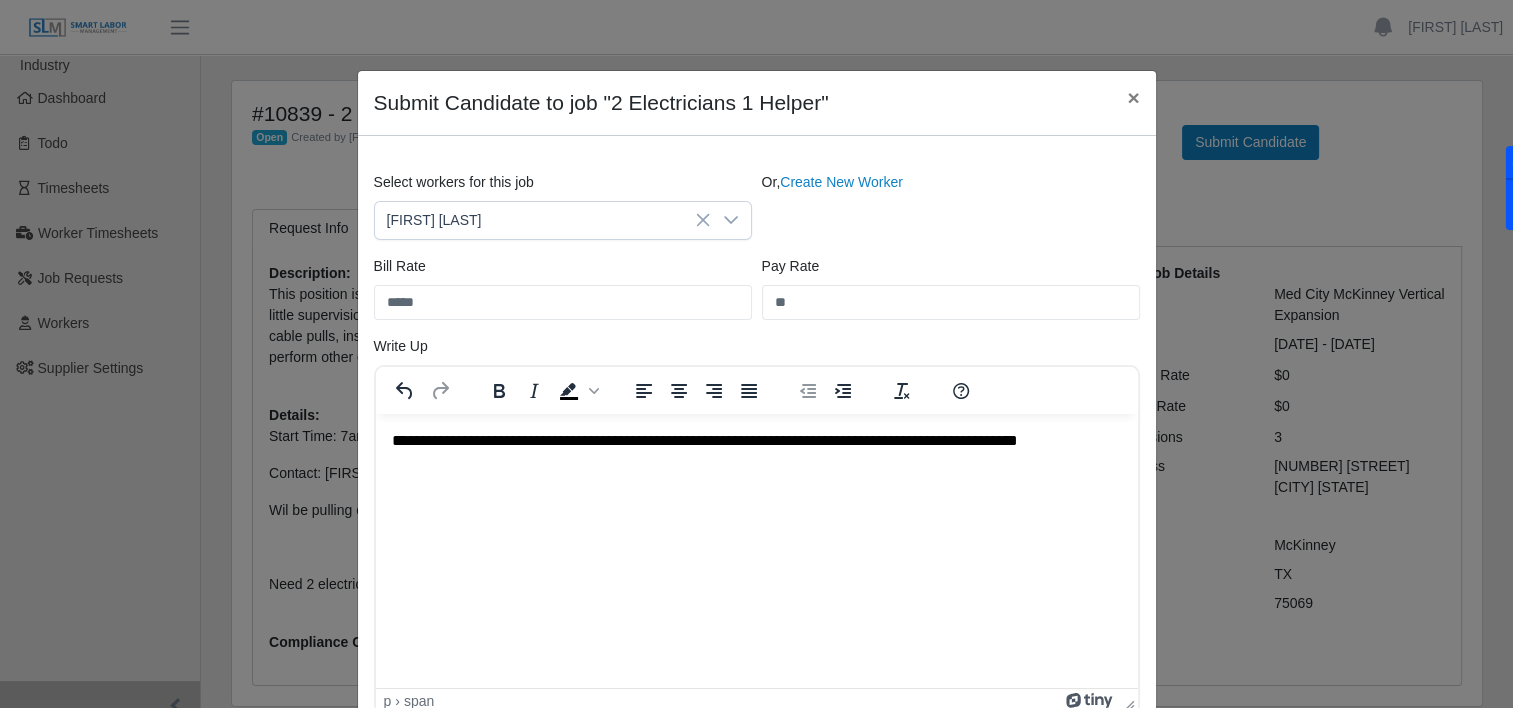 click at bounding box center (756, 517) 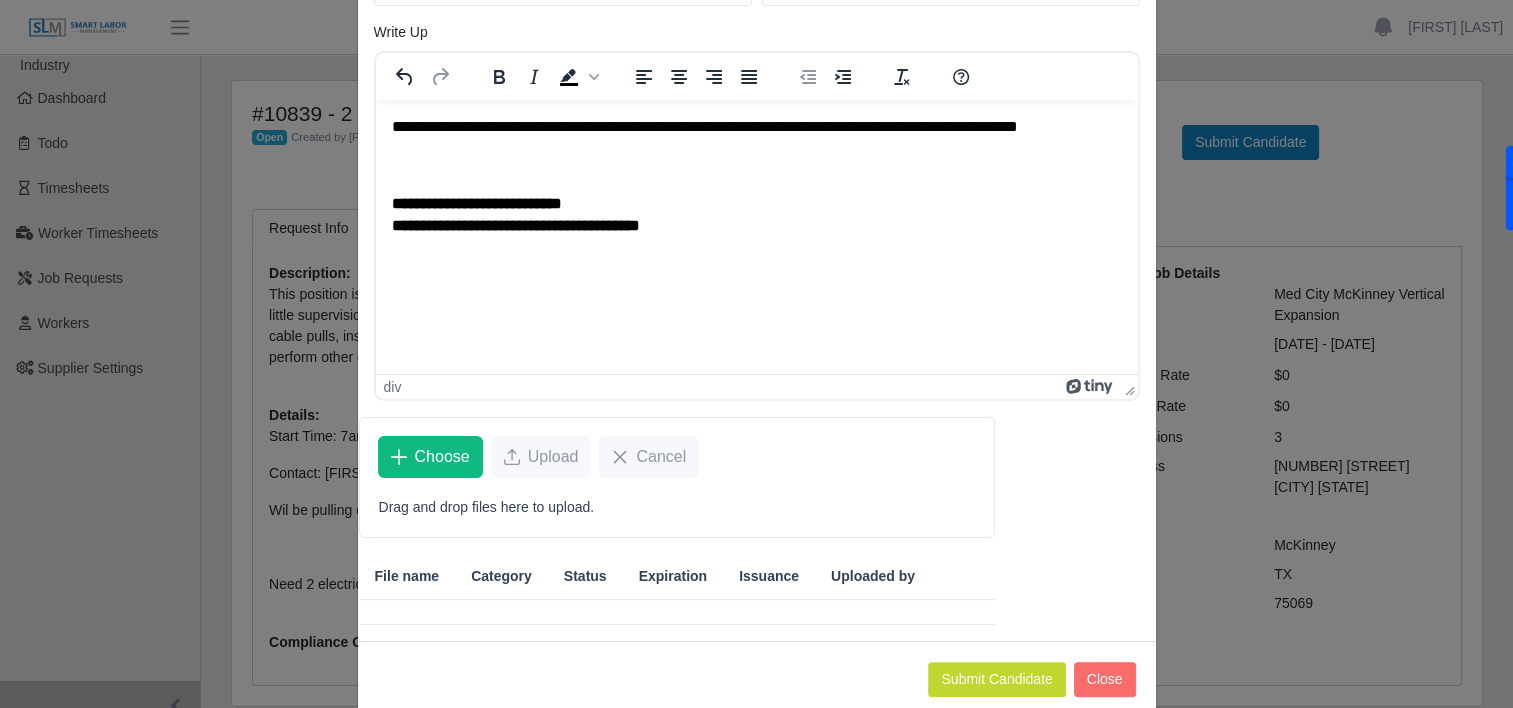 scroll, scrollTop: 348, scrollLeft: 0, axis: vertical 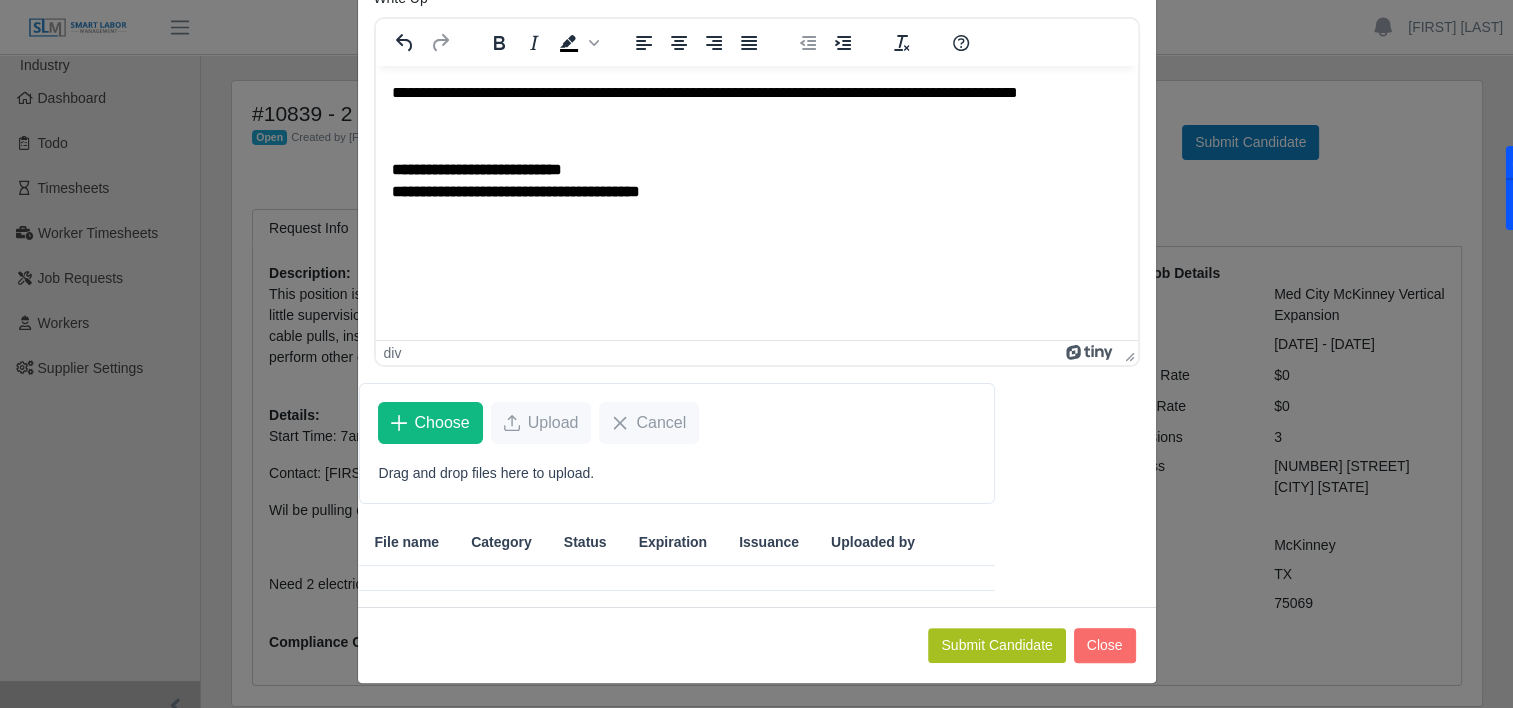 click on "Submit Candidate" 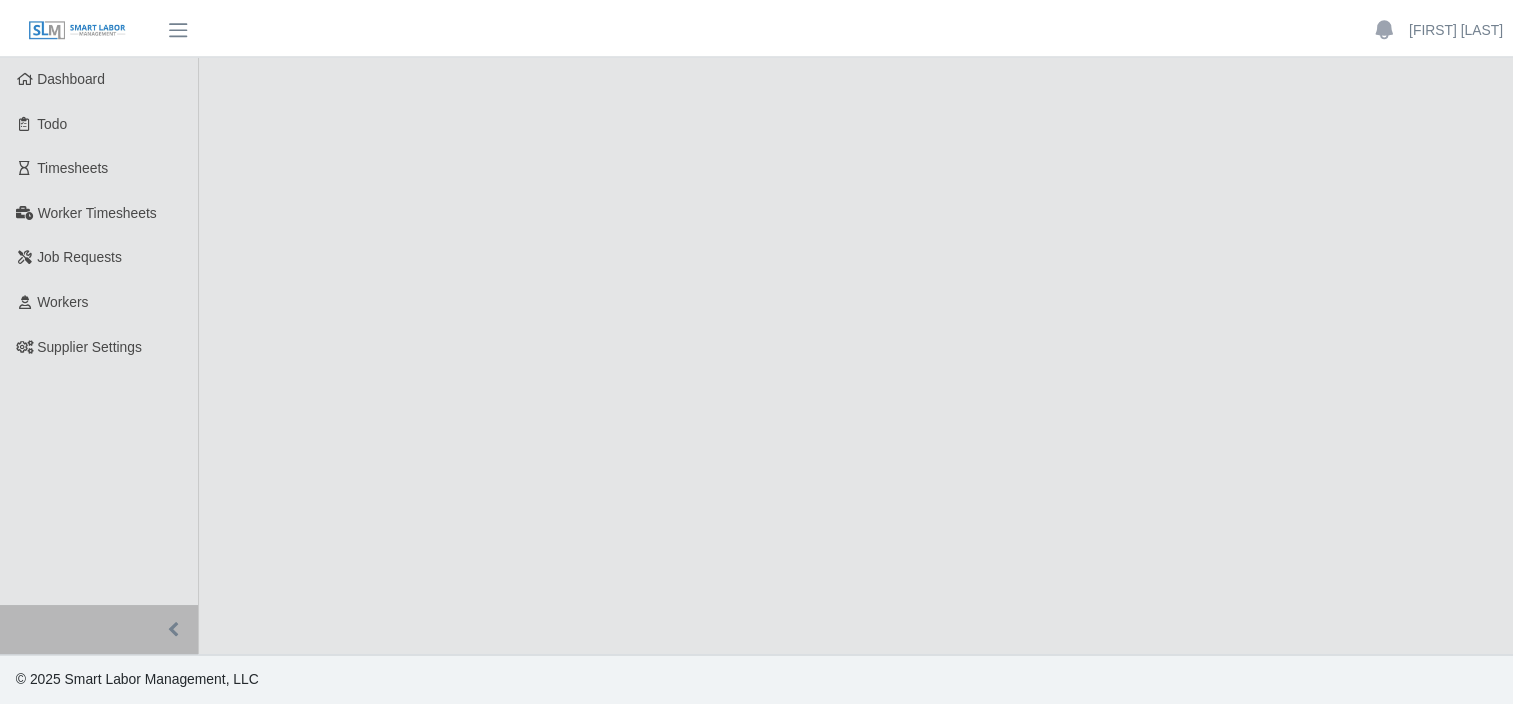 scroll, scrollTop: 0, scrollLeft: 0, axis: both 